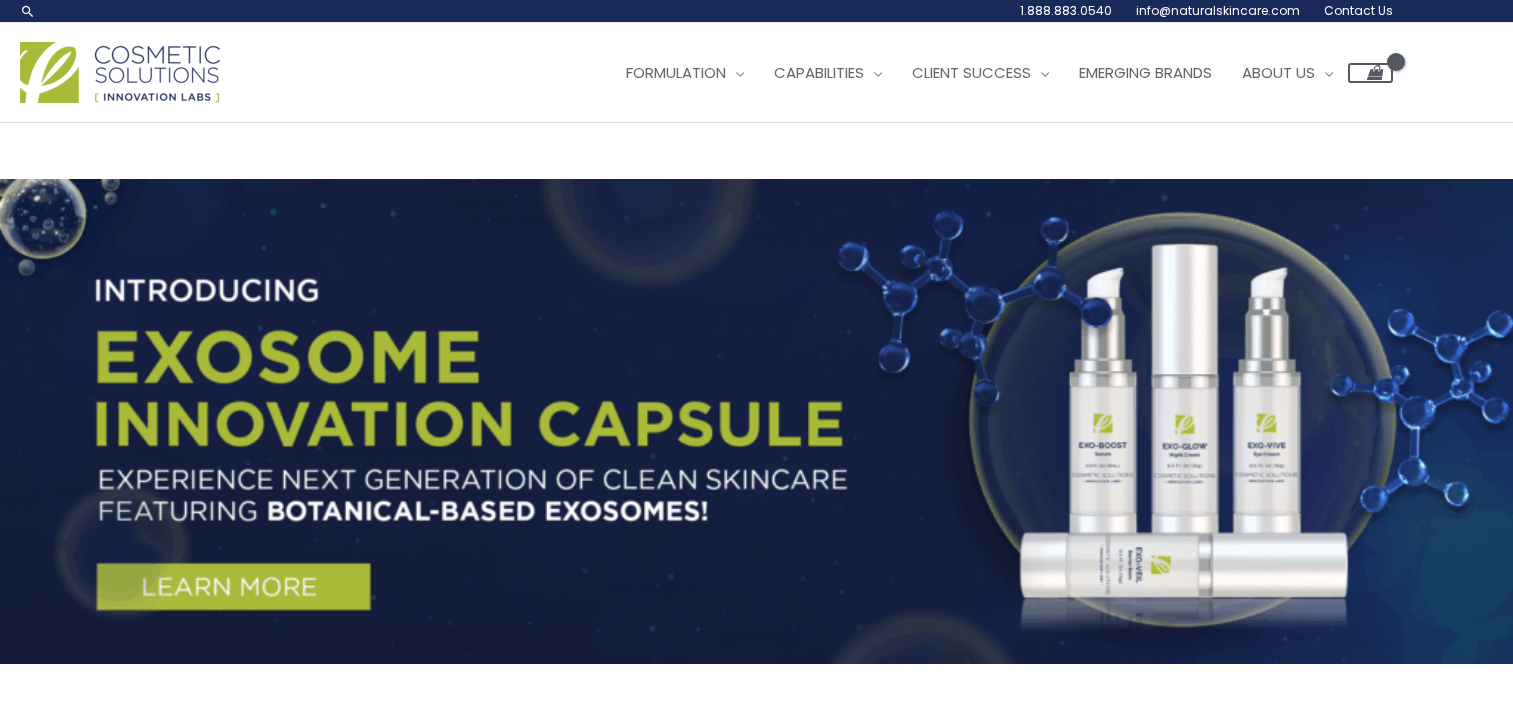 scroll, scrollTop: 0, scrollLeft: 0, axis: both 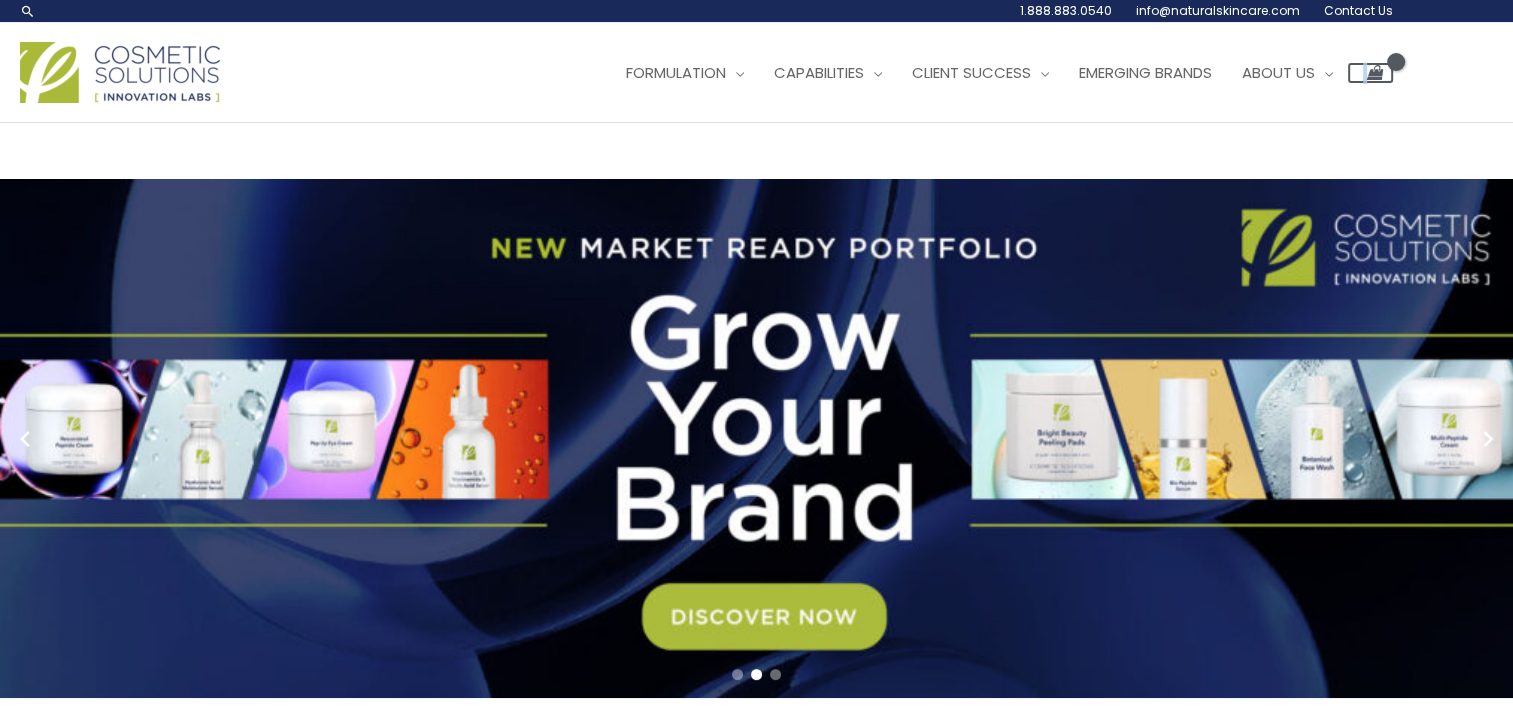 drag, startPoint x: 1407, startPoint y: 0, endPoint x: 1024, endPoint y: 124, distance: 402.57297 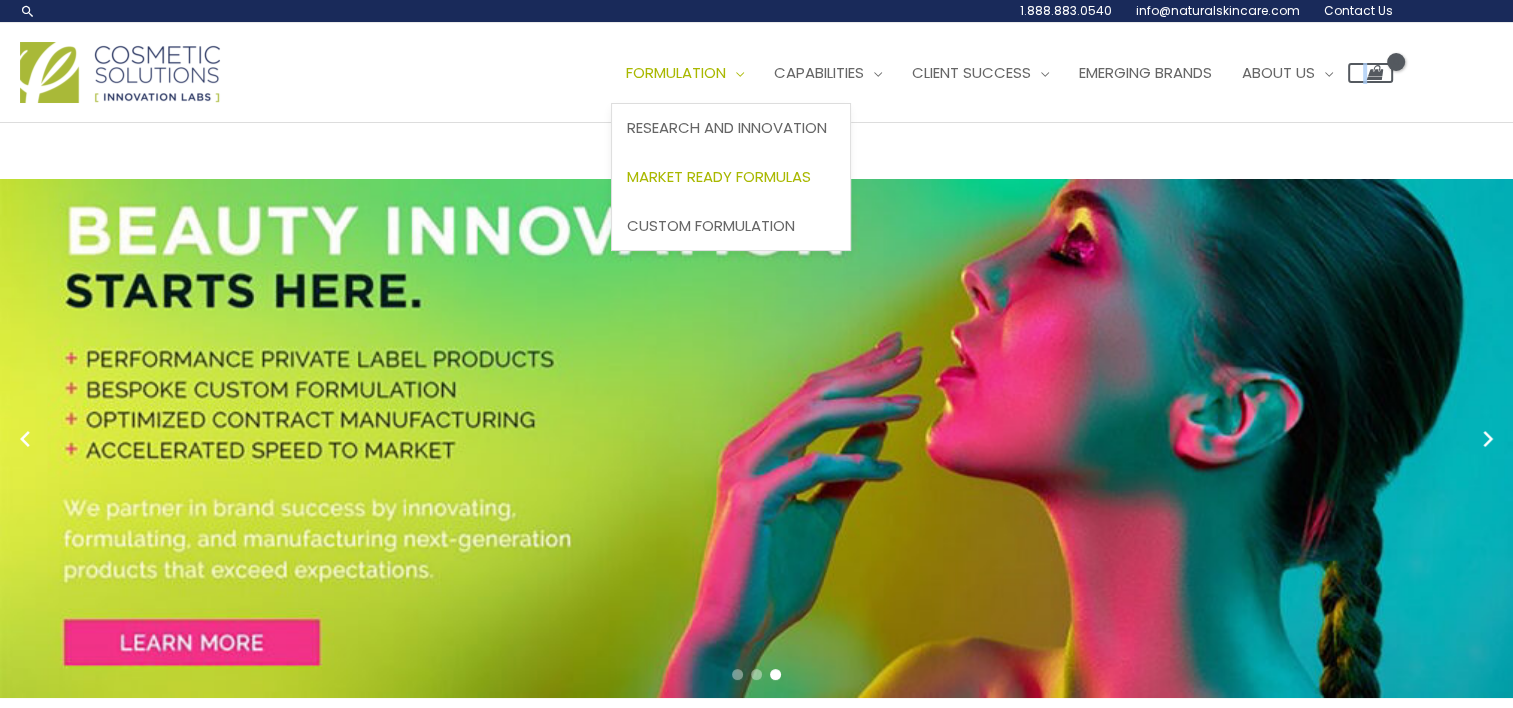 click on "Market Ready Formulas" at bounding box center [719, 176] 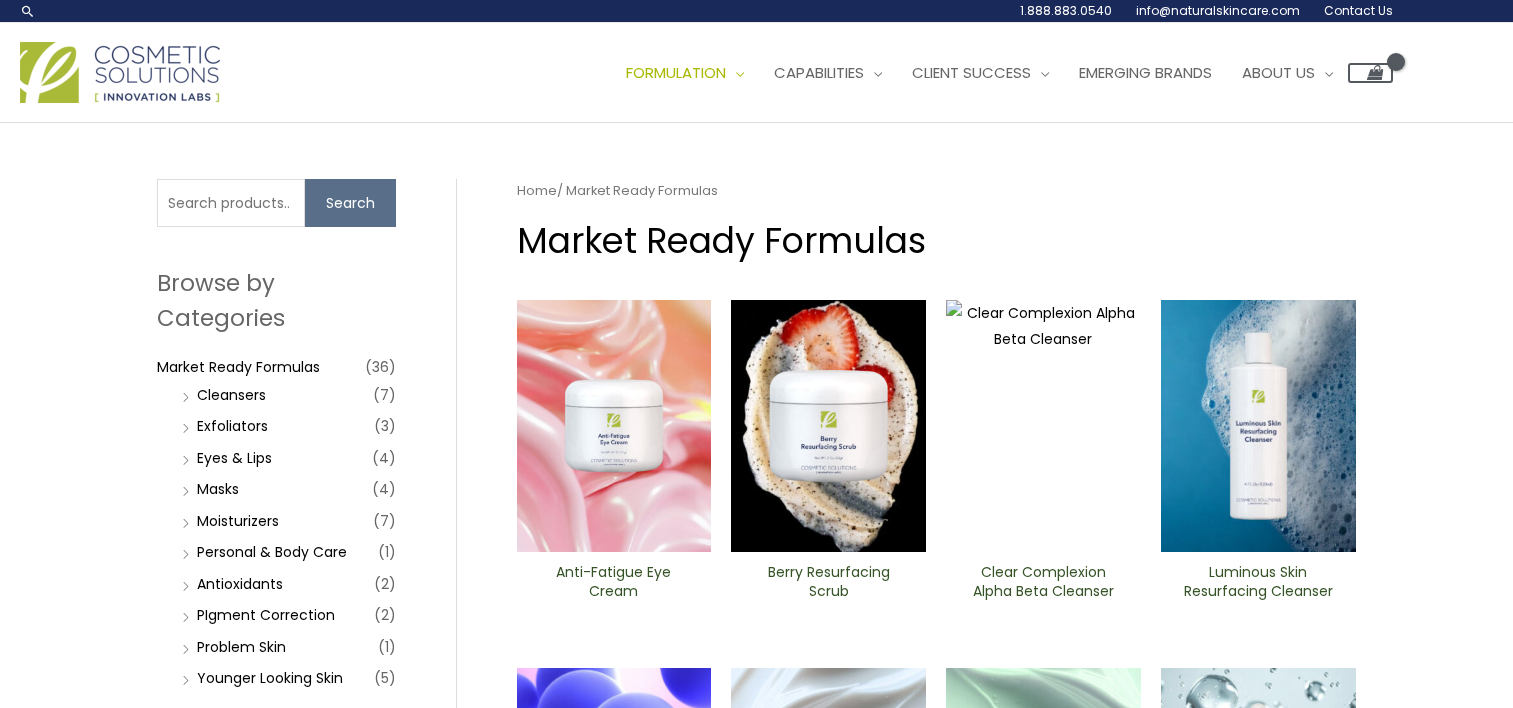 scroll, scrollTop: 0, scrollLeft: 0, axis: both 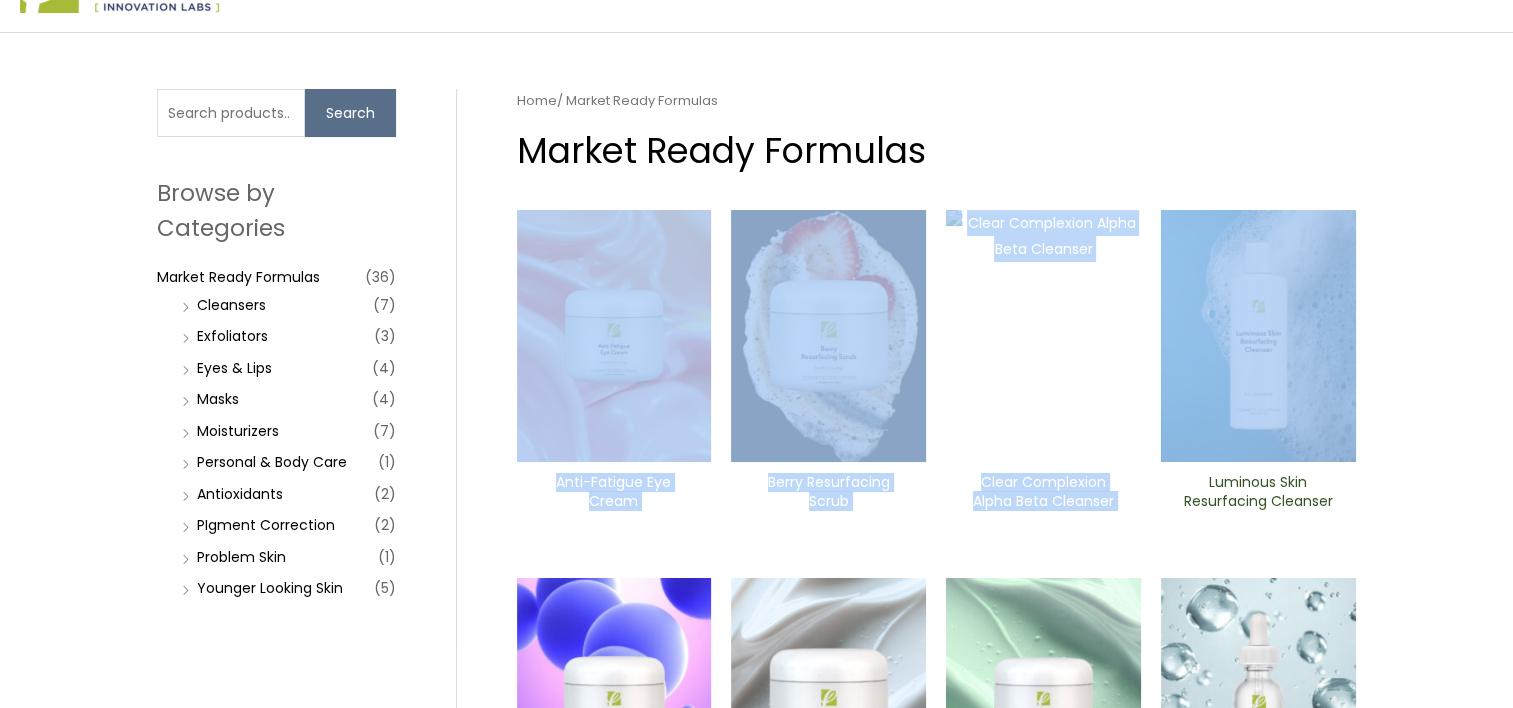 drag, startPoint x: 1509, startPoint y: 160, endPoint x: 1495, endPoint y: 196, distance: 38.626415 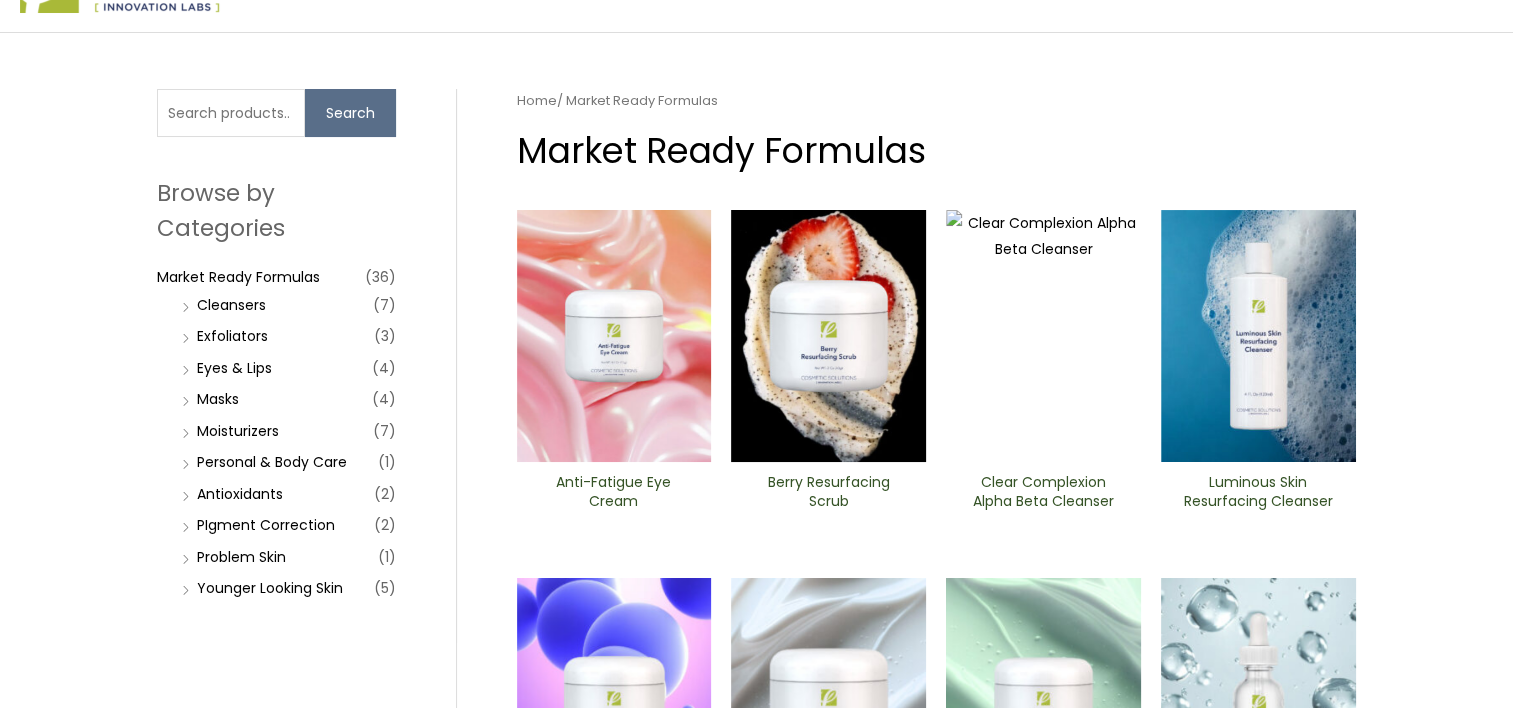 click on "Search for:
Search
Browse by Categories Market Ready Formulas   (36)
Cleansers   (7)
Exfoliators   (3)
Eyes & Lips   (4)
Masks   (4)
Moisturizers   (7)
Personal & Body Care   (1)
Antioxidants   (2)
PIgment Correction   (2)
Problem Skin   (1)
Younger Looking Skin   (5)
Home  / Market Ready Formulas
Market Ready Formulas
Anti-Fatigue Eye Cream
Berry Resurfacing Scrub
Clear Complexion Alpha Beta ​Cleanser
Luminous Skin Resurfacing ​Cleanser
Pep Up Eye Cream
Probiotic Mask
Revitalizing ​Eye Cream
Hyaluronic Acid Moisturizer Serum
Deep Sea Double Cleanser
All-in-One ​Cream
Amber Honey Cleansing Scrub
Bio-Peptide ​Serum
1
2
3
→" at bounding box center [756, 1356] 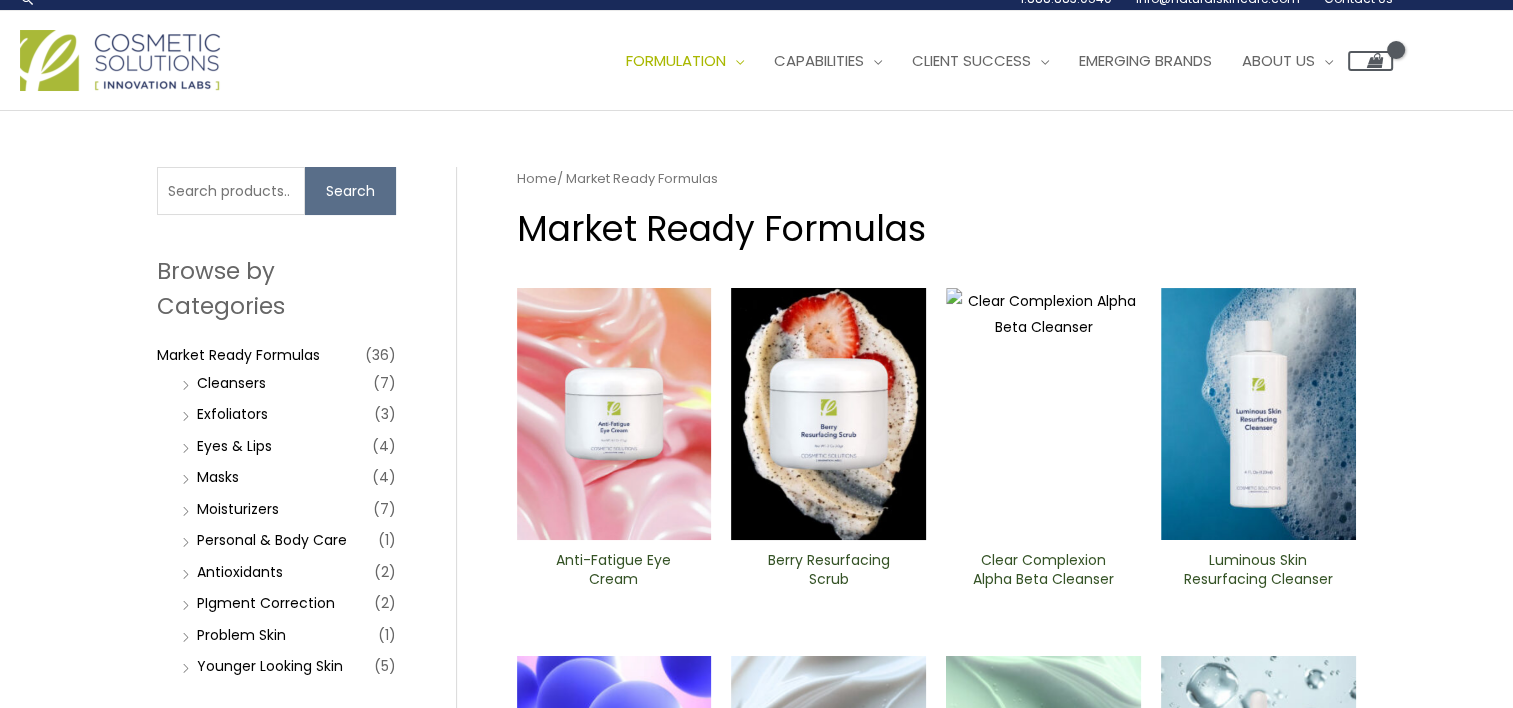 scroll, scrollTop: 0, scrollLeft: 0, axis: both 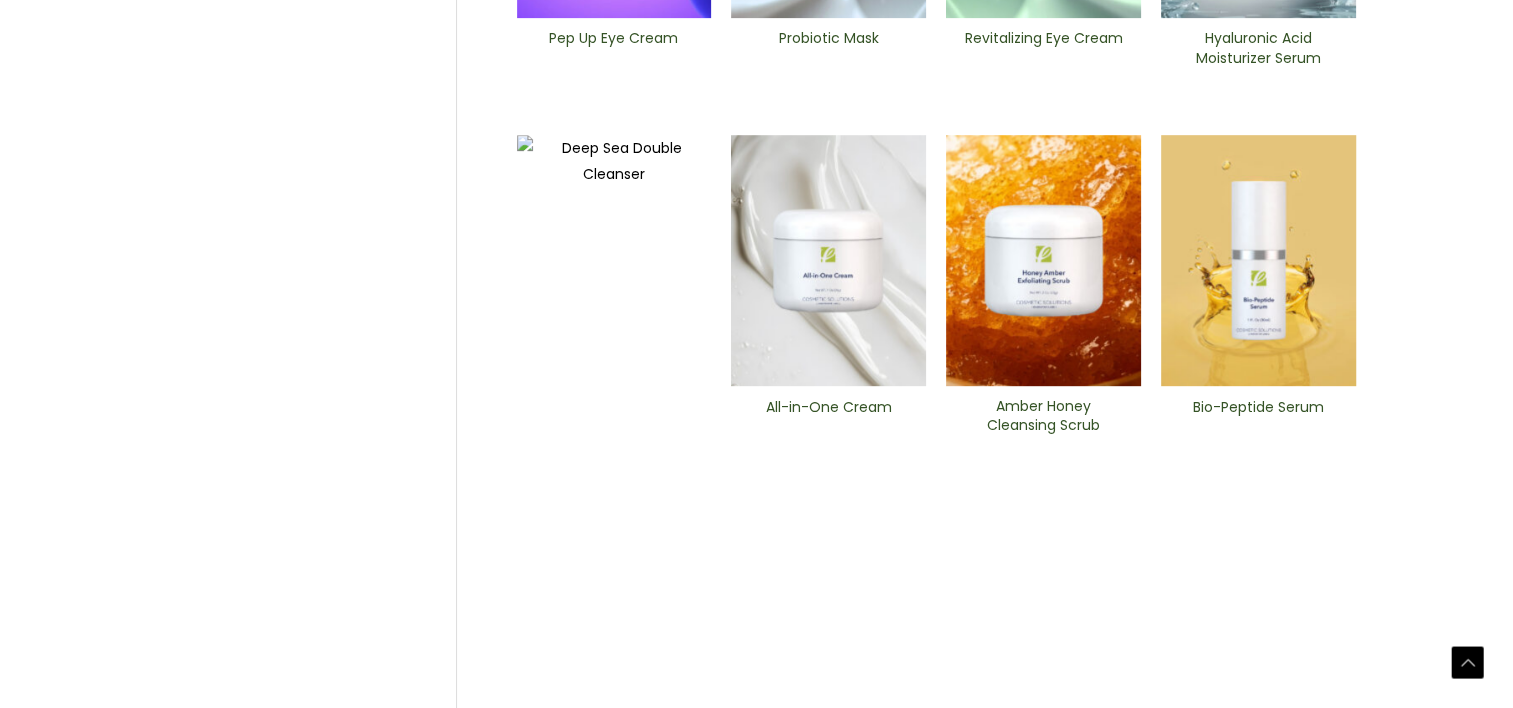 click on "2" at bounding box center [582, 1784] 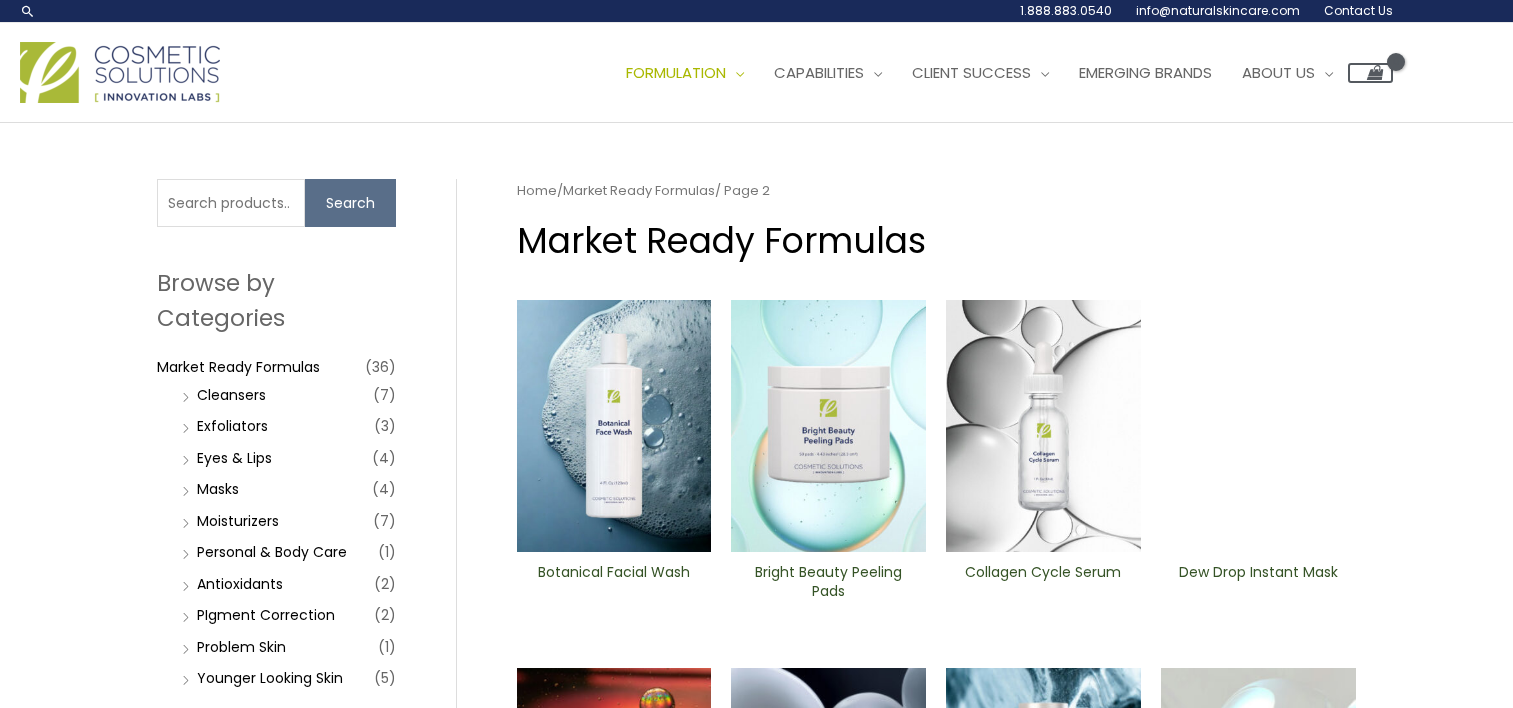scroll, scrollTop: 0, scrollLeft: 0, axis: both 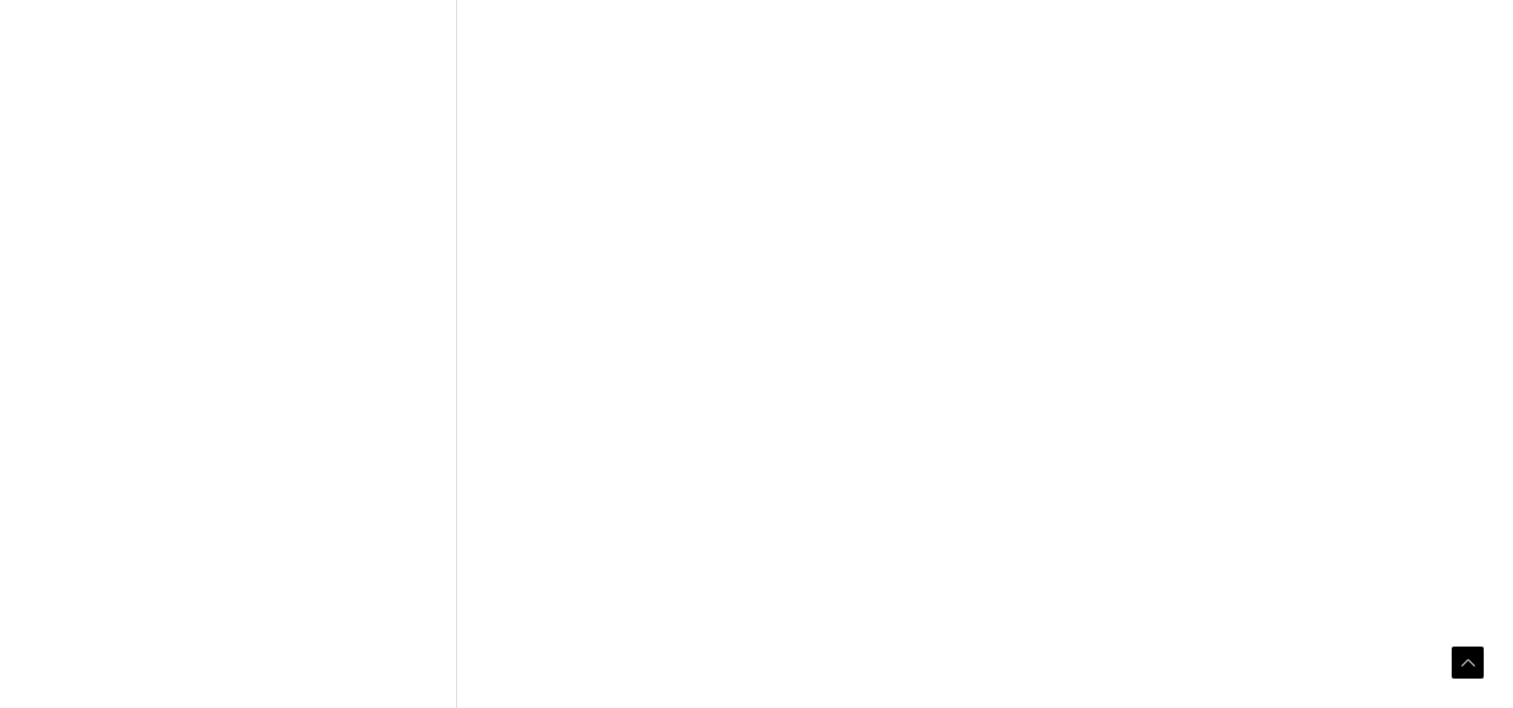 click on "3" at bounding box center (668, 1806) 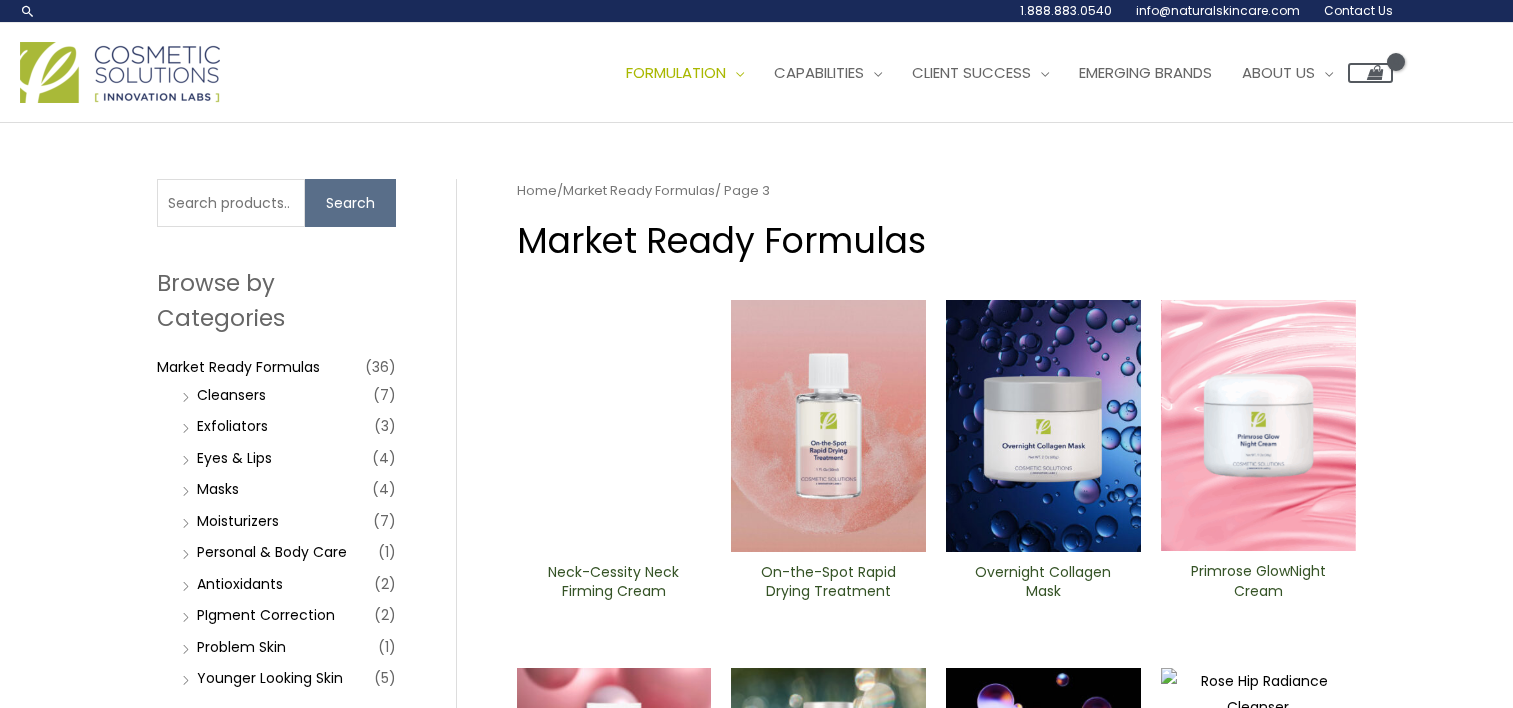 scroll, scrollTop: 0, scrollLeft: 0, axis: both 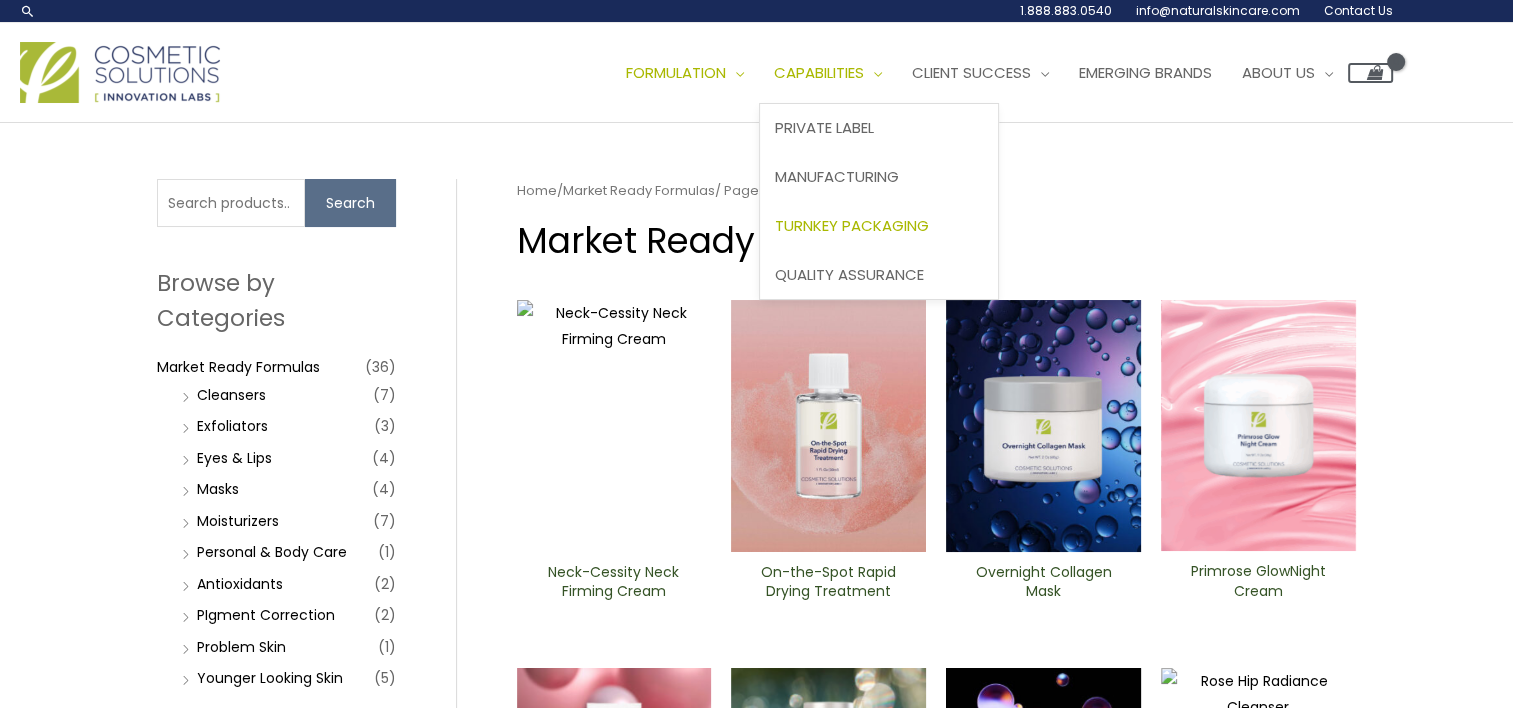click on "Turnkey Packaging" at bounding box center (852, 225) 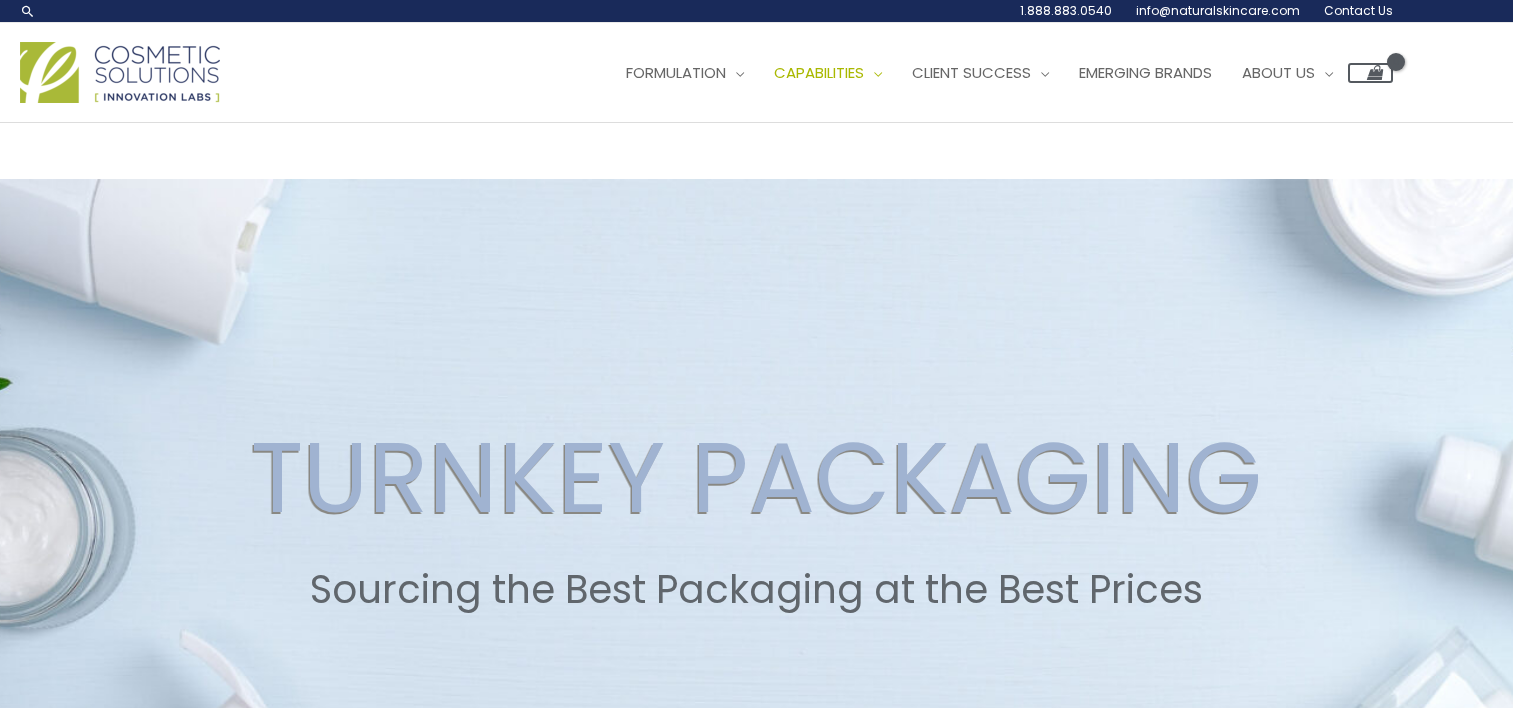 scroll, scrollTop: 0, scrollLeft: 0, axis: both 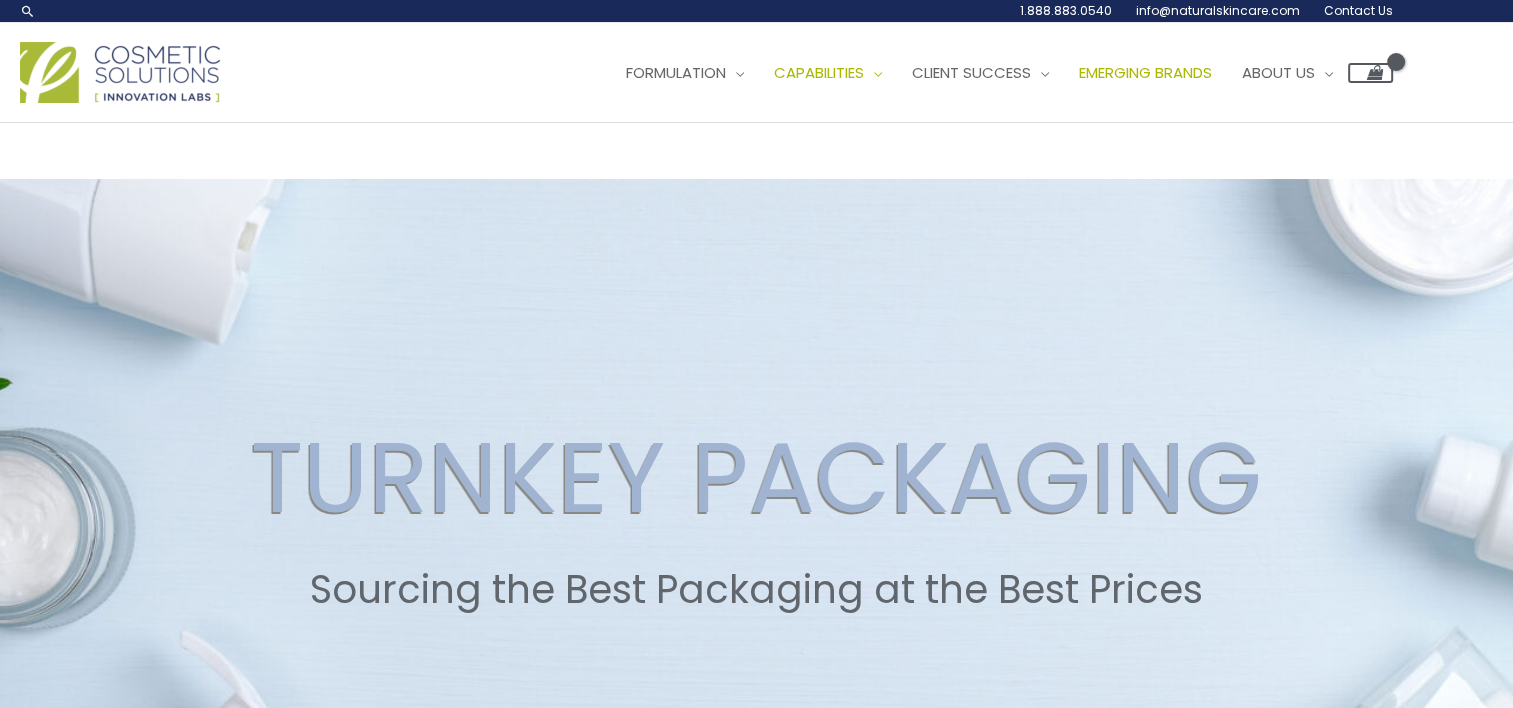 click on "Emerging Brands" at bounding box center (1145, 72) 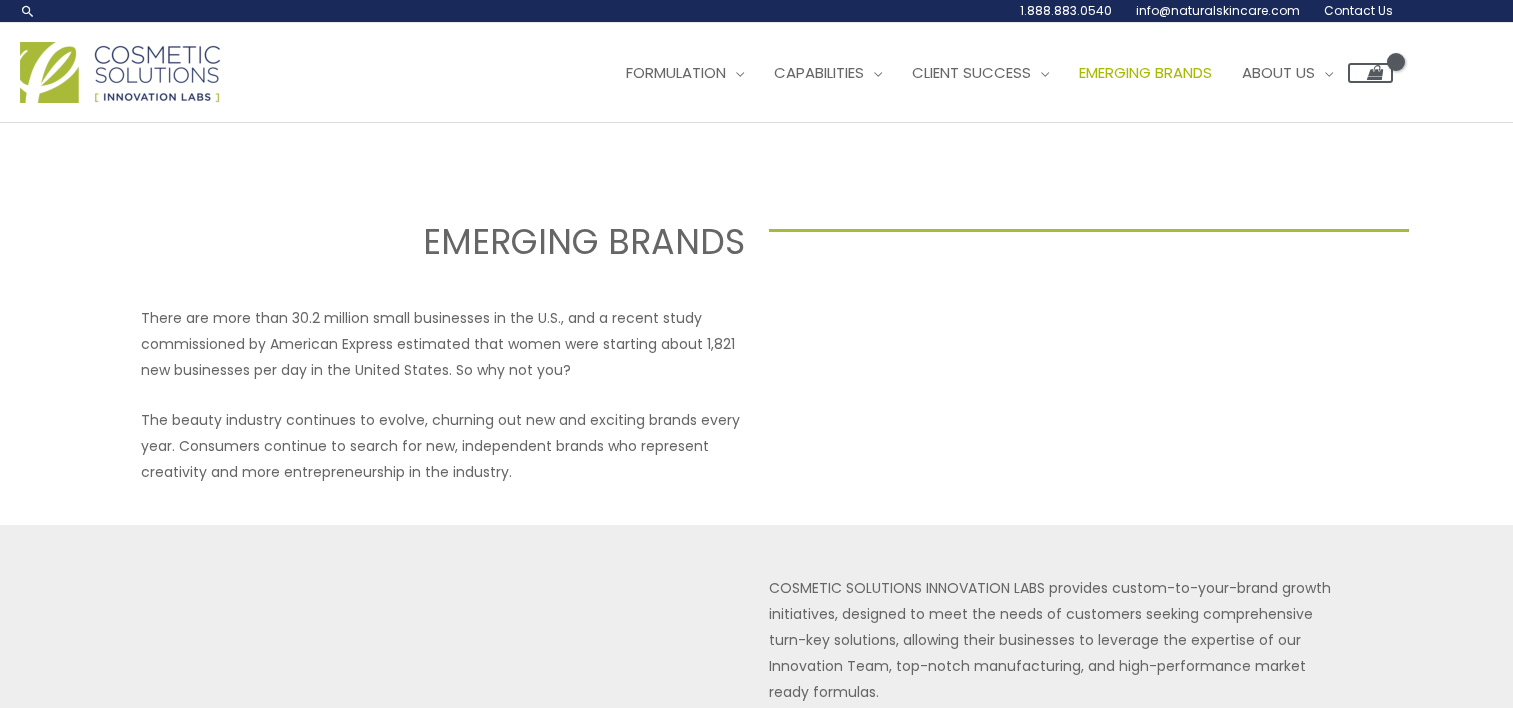 scroll, scrollTop: 0, scrollLeft: 0, axis: both 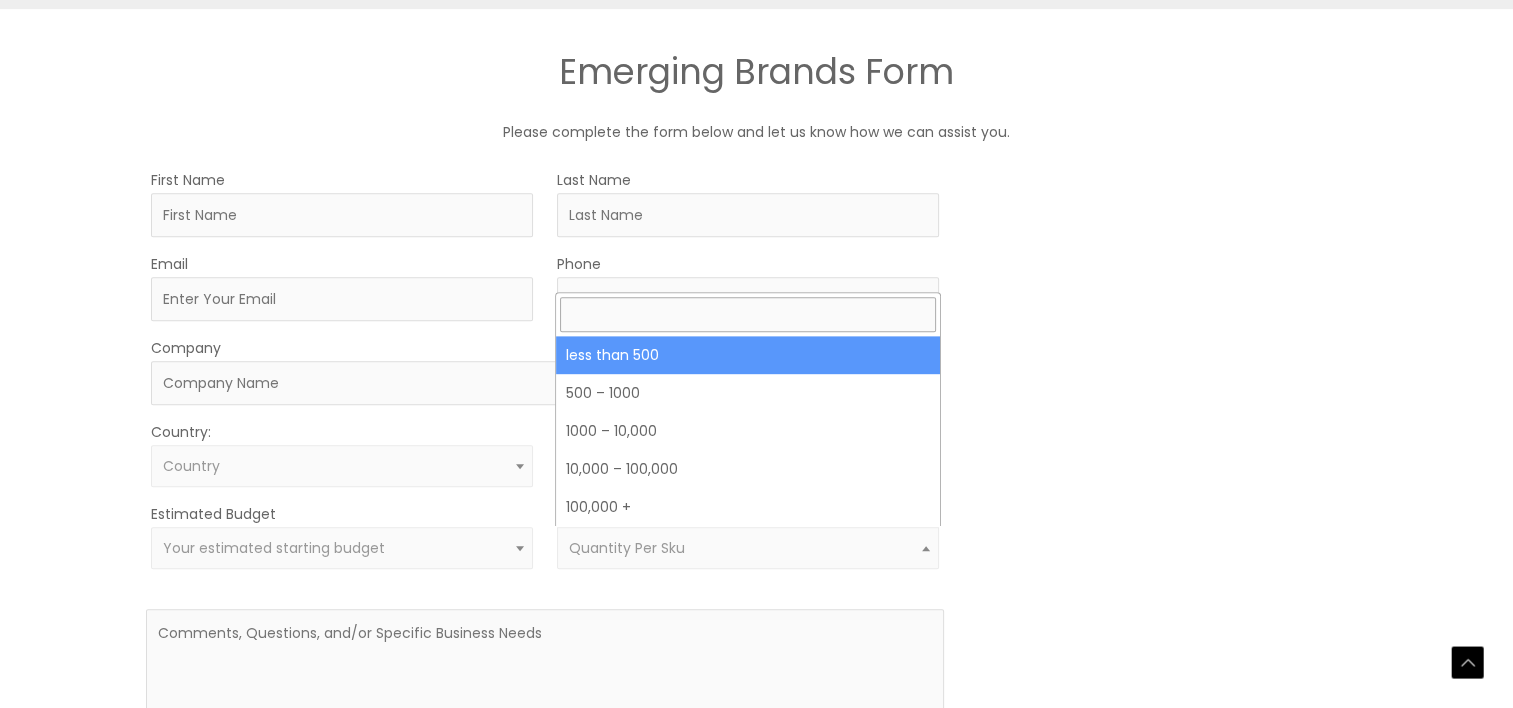 click at bounding box center [926, 548] 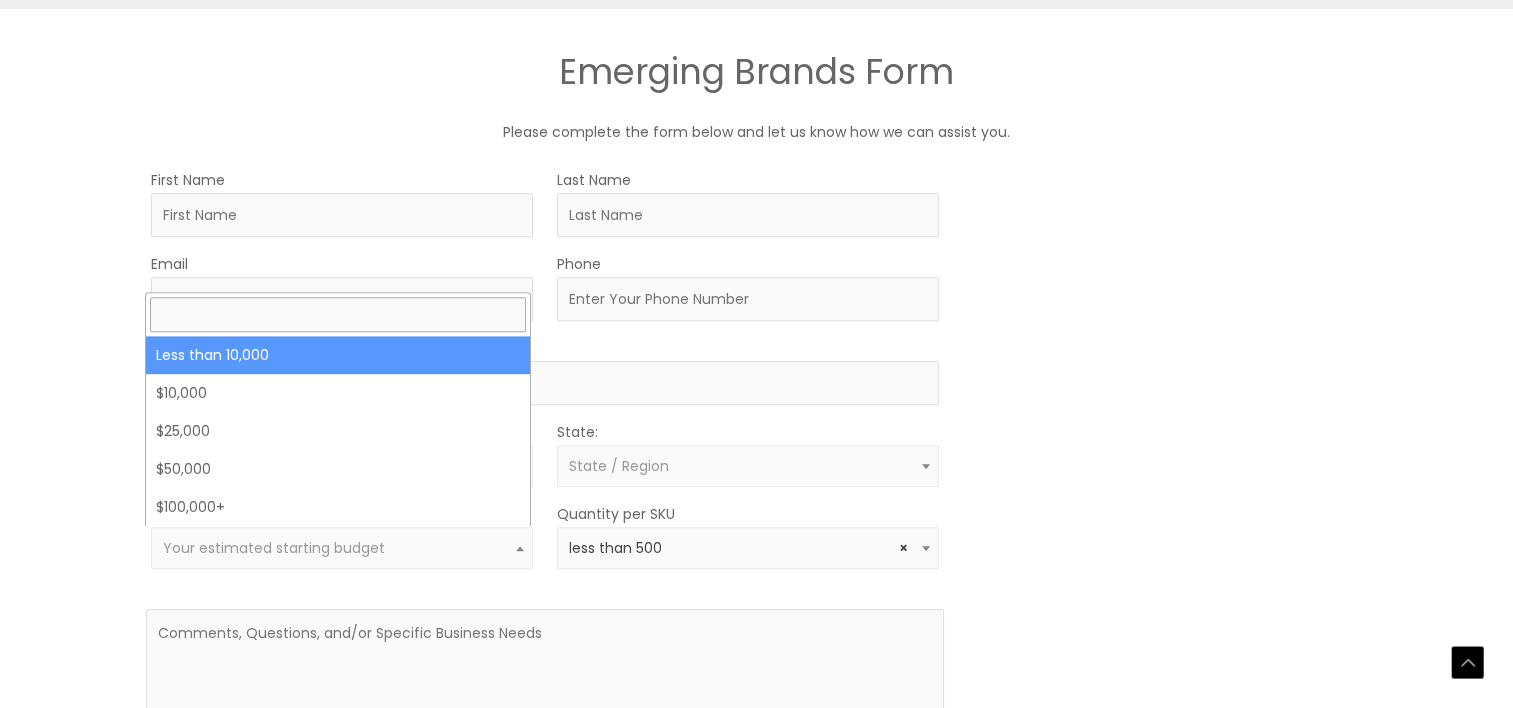 click on "Your estimated starting budget" at bounding box center (342, 548) 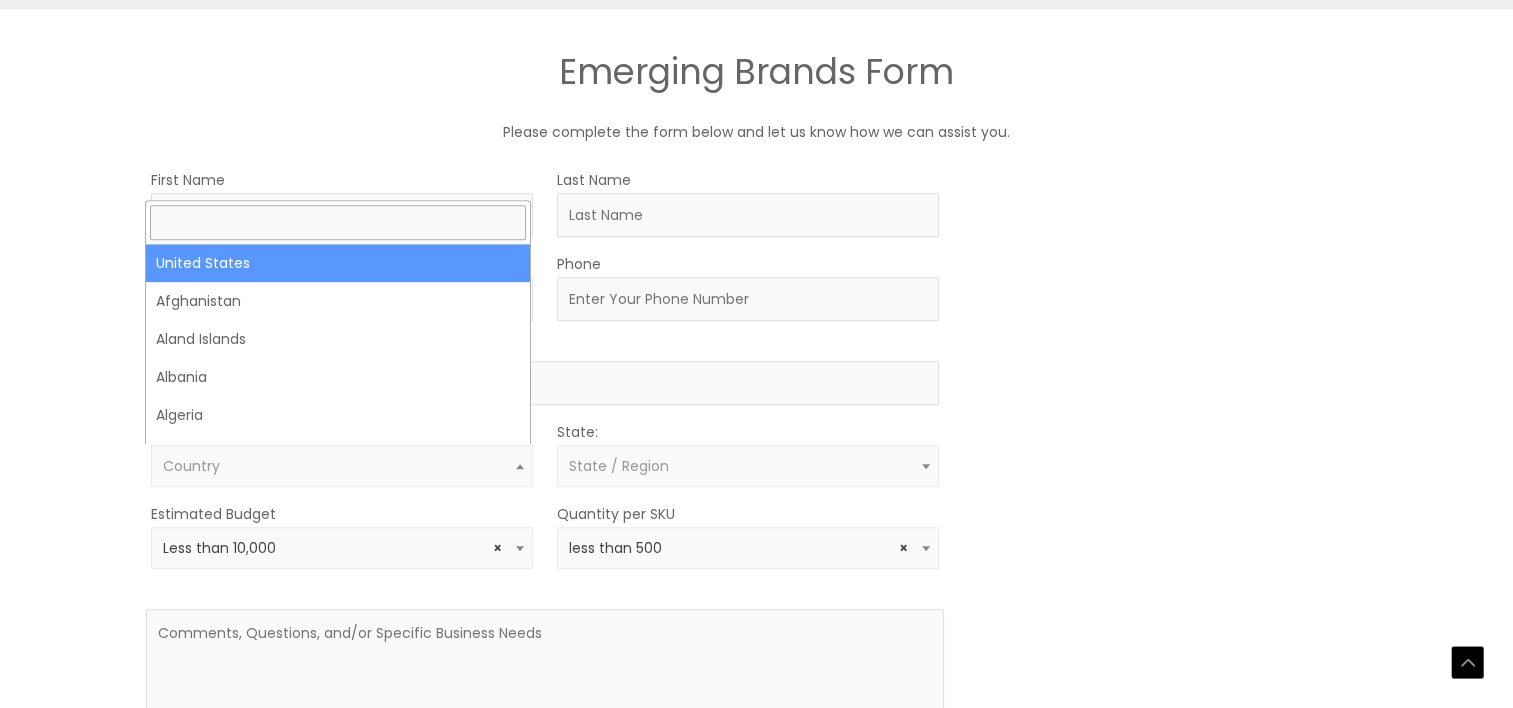click at bounding box center (520, 466) 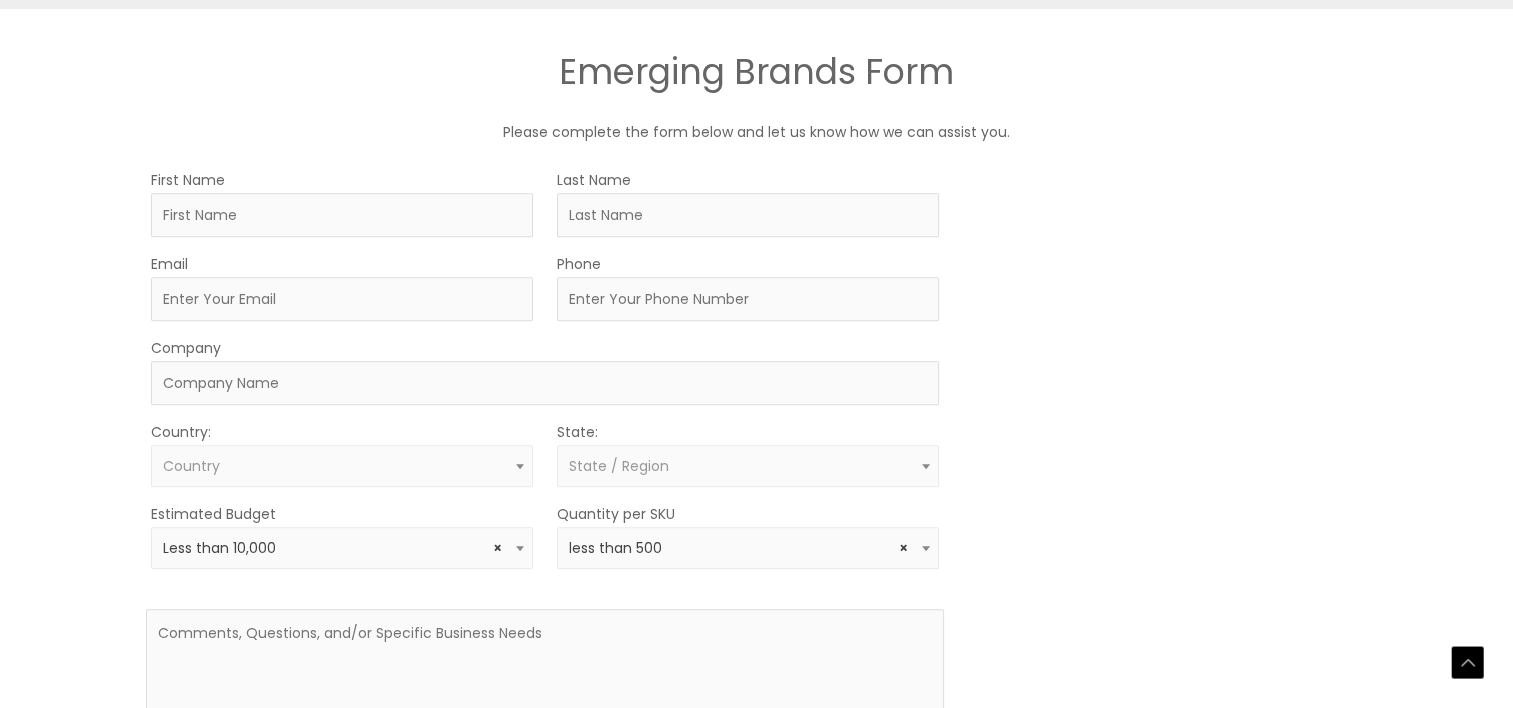 click on "Country" at bounding box center [342, 466] 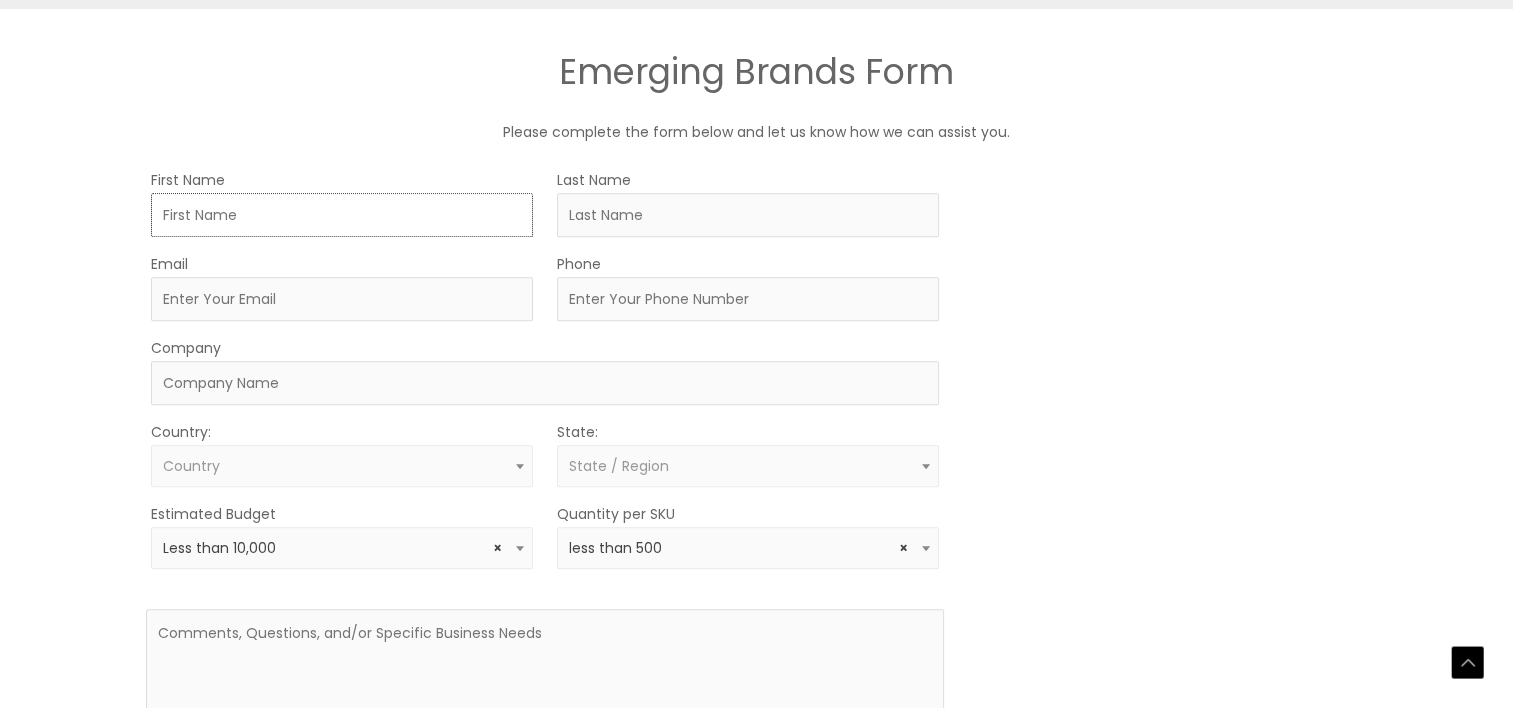 click on "First Name" at bounding box center [342, 215] 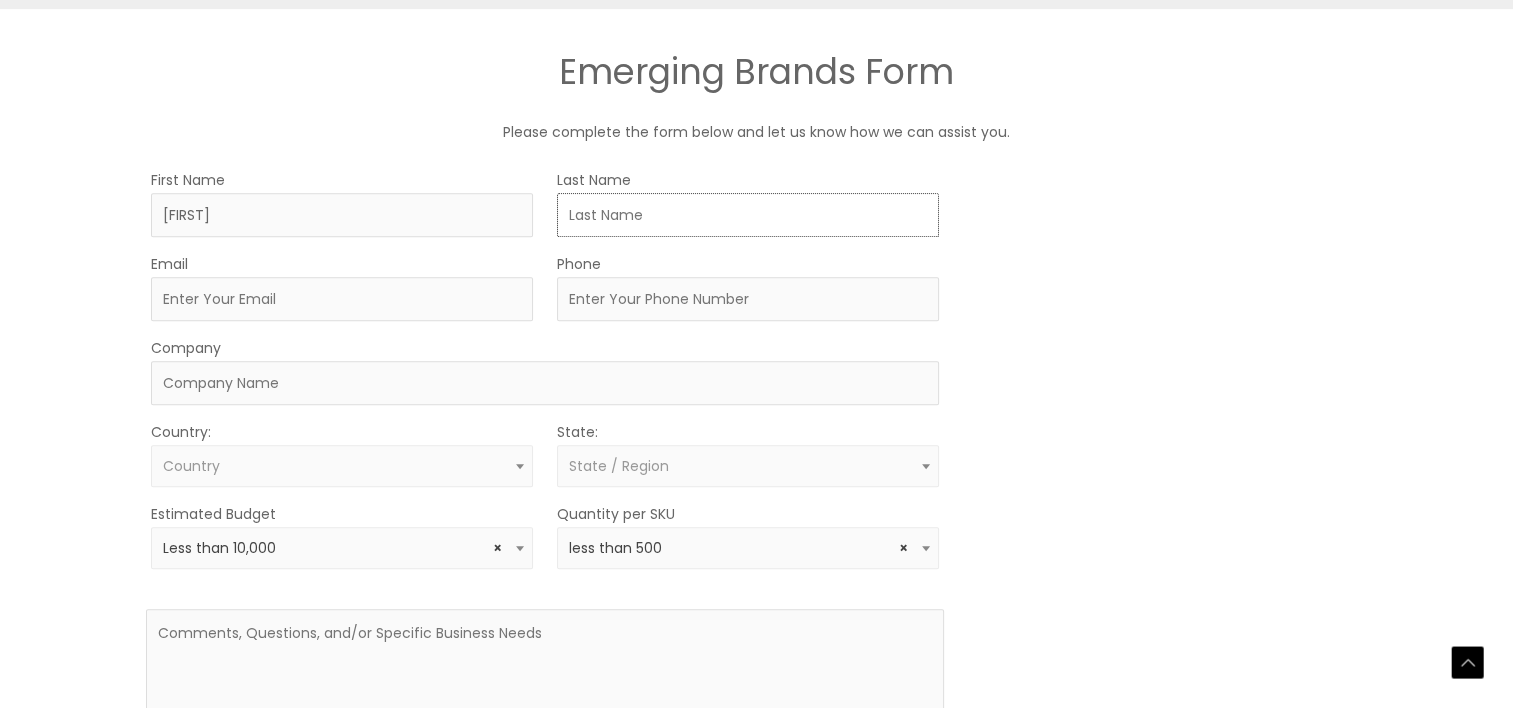 type on "Marinho Dezani" 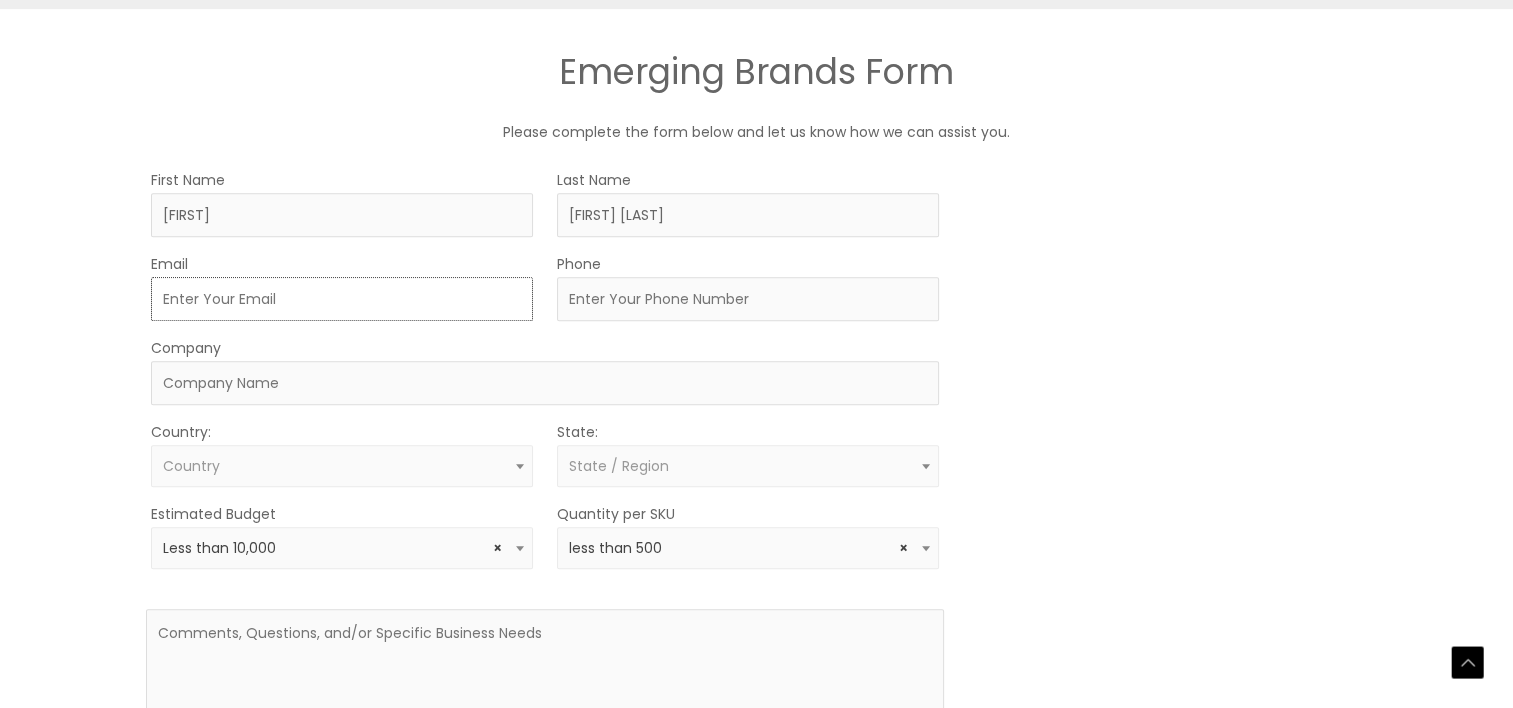 type on "[EMAIL]" 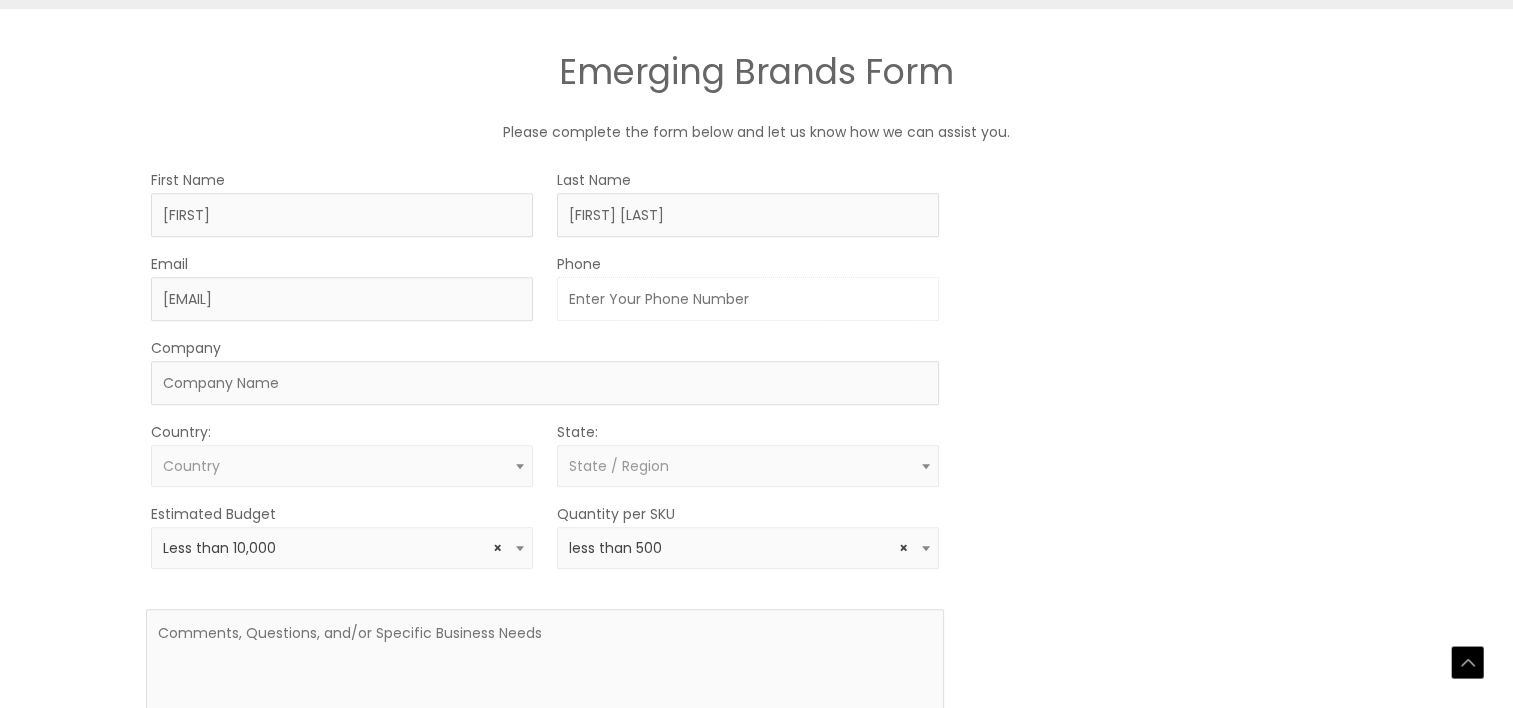 type on "6893221290" 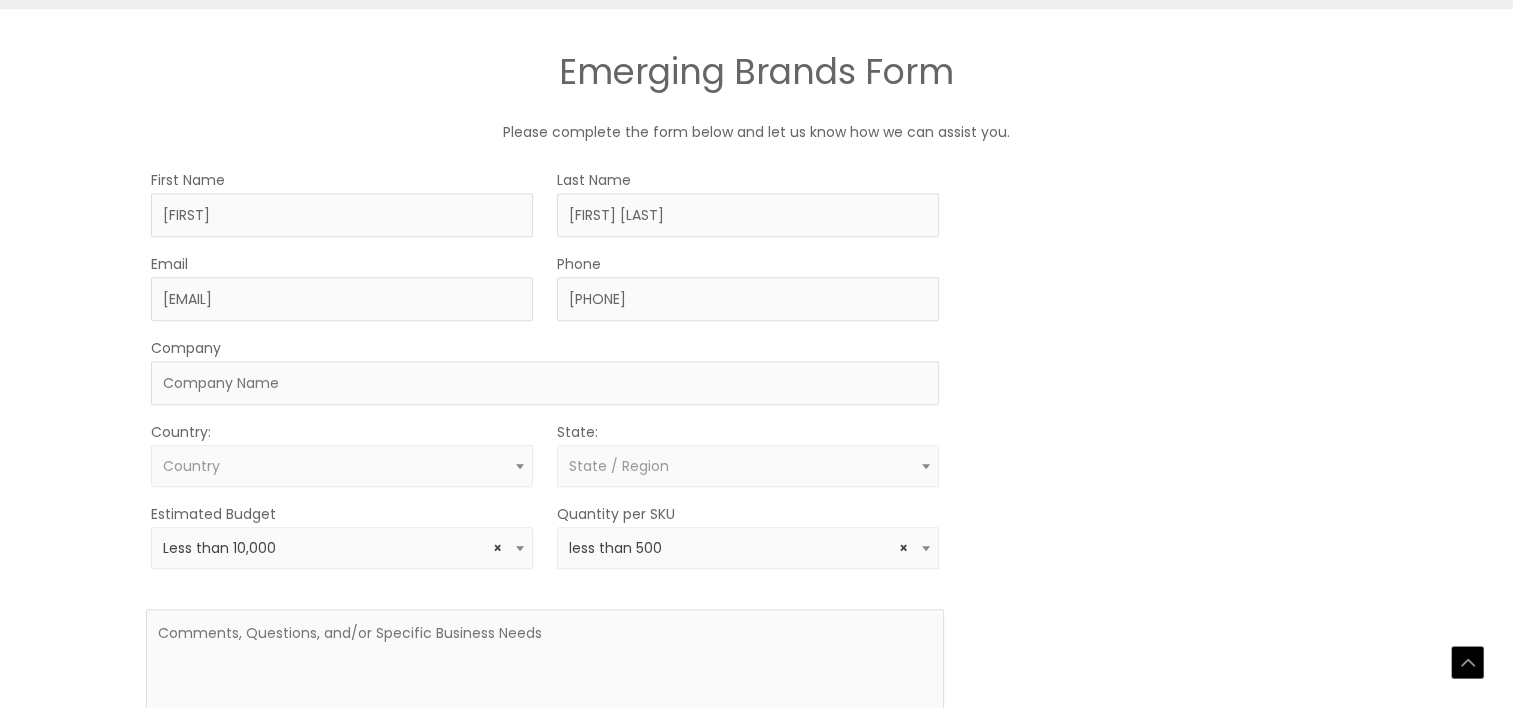 select on "United States" 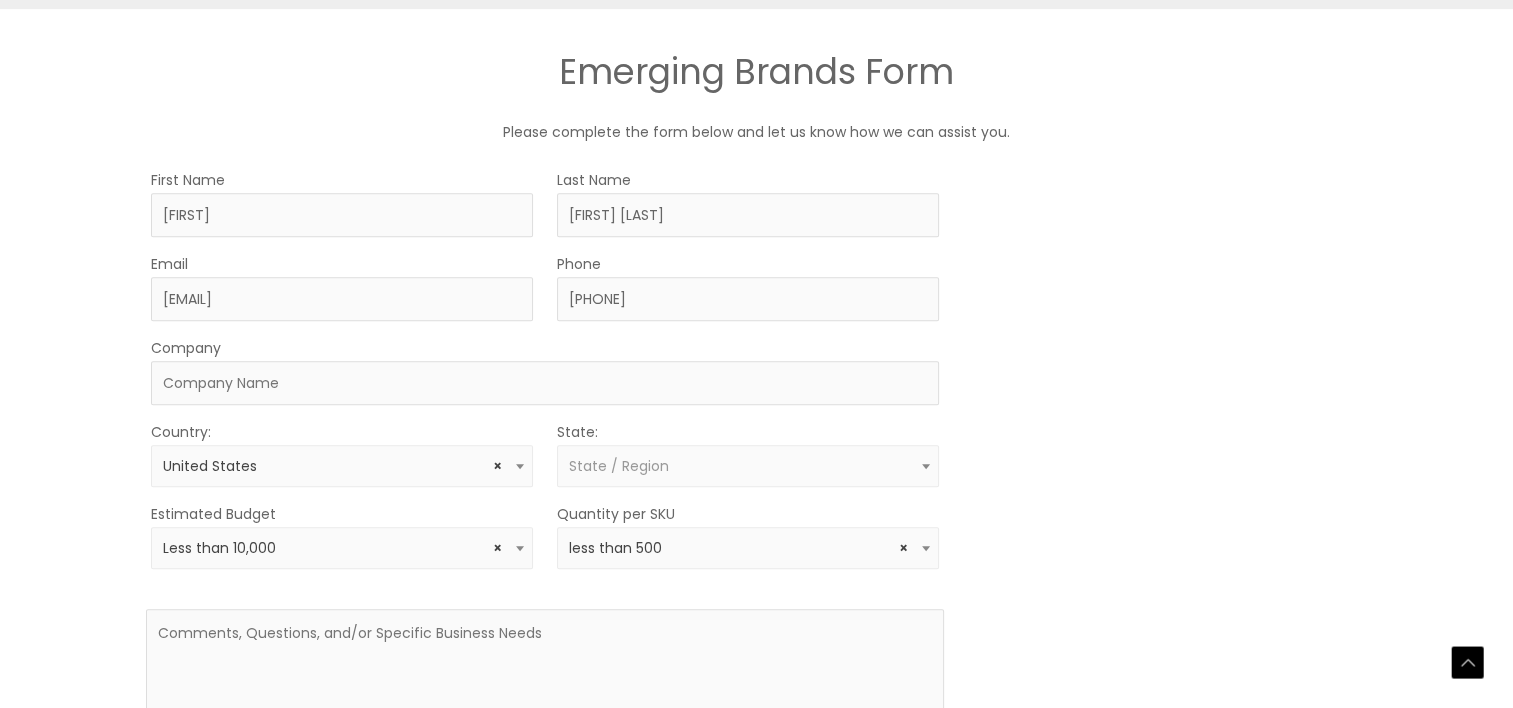 select on "Florida" 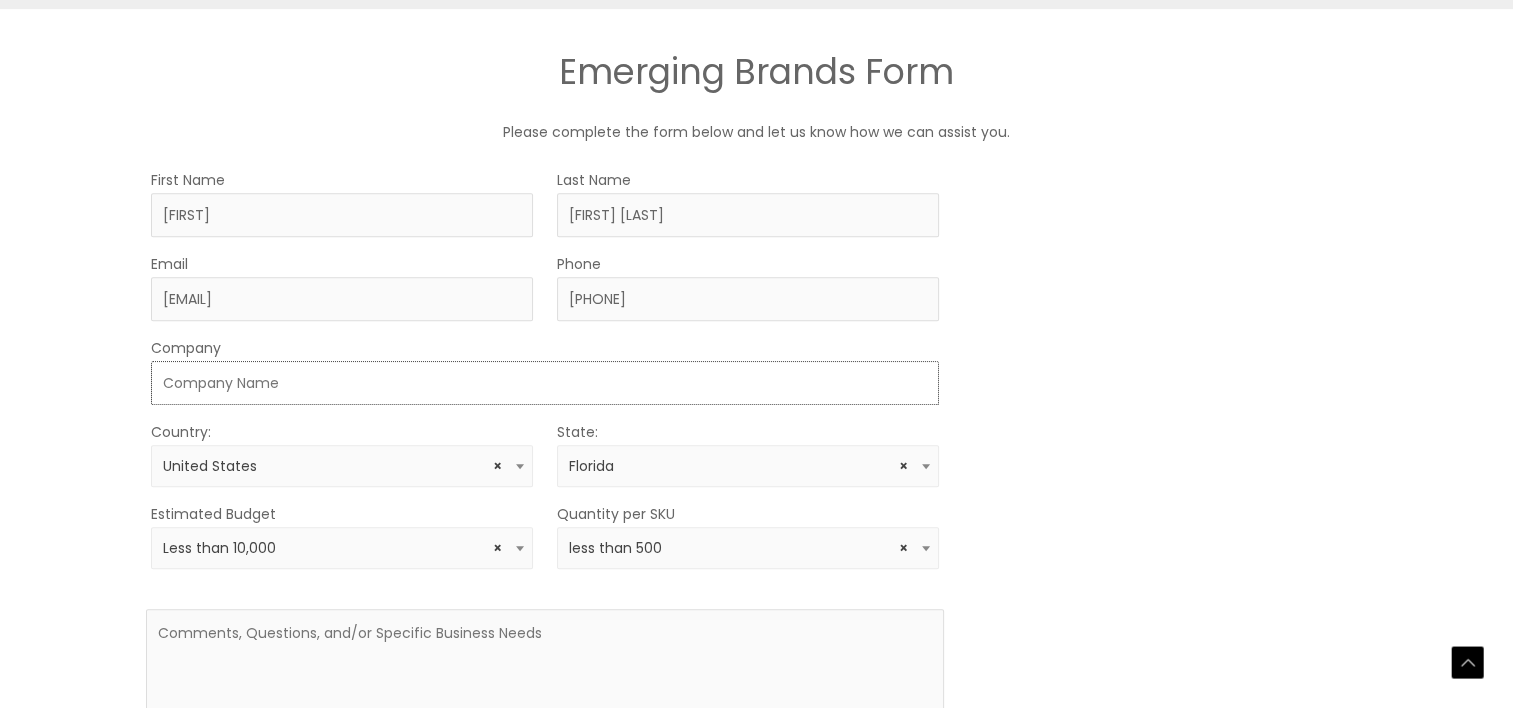 click on "Company" at bounding box center (545, 383) 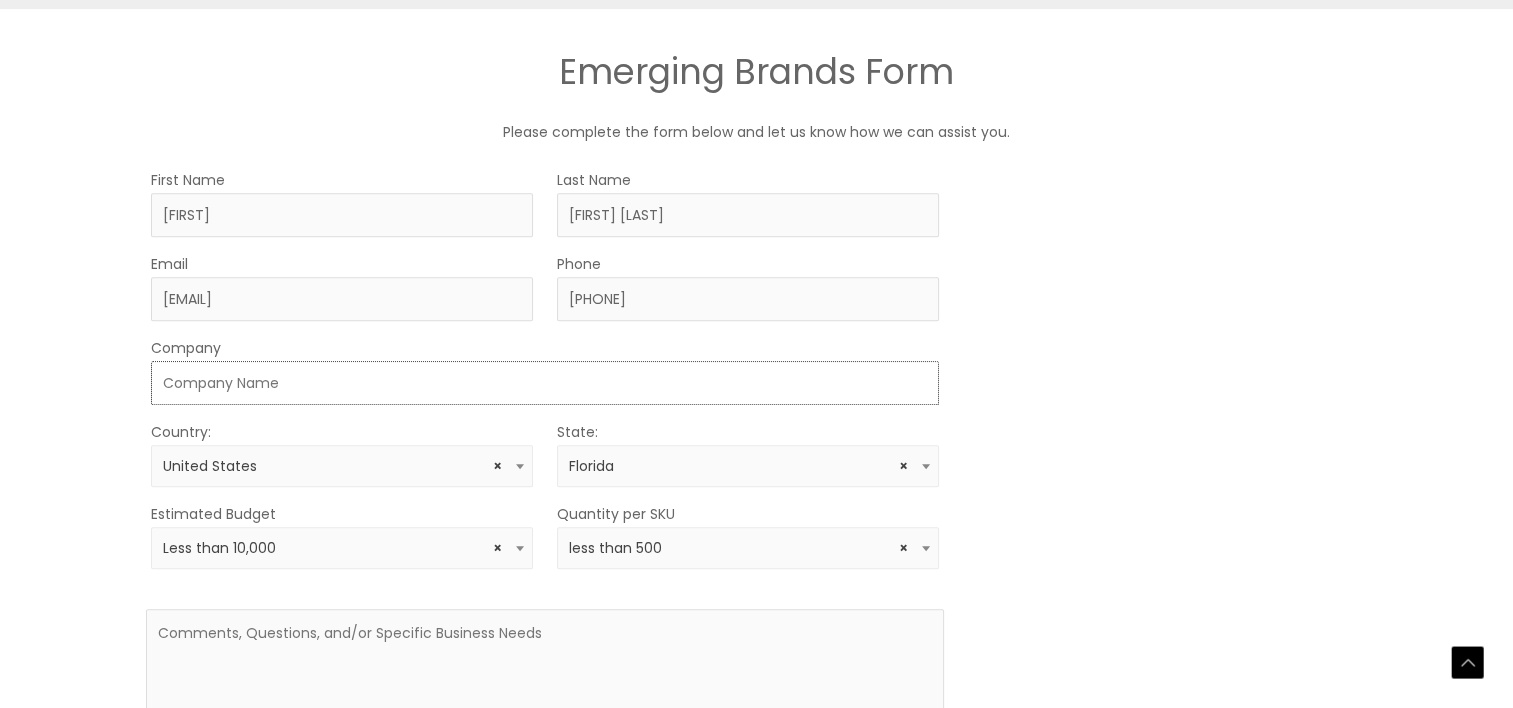type on "none" 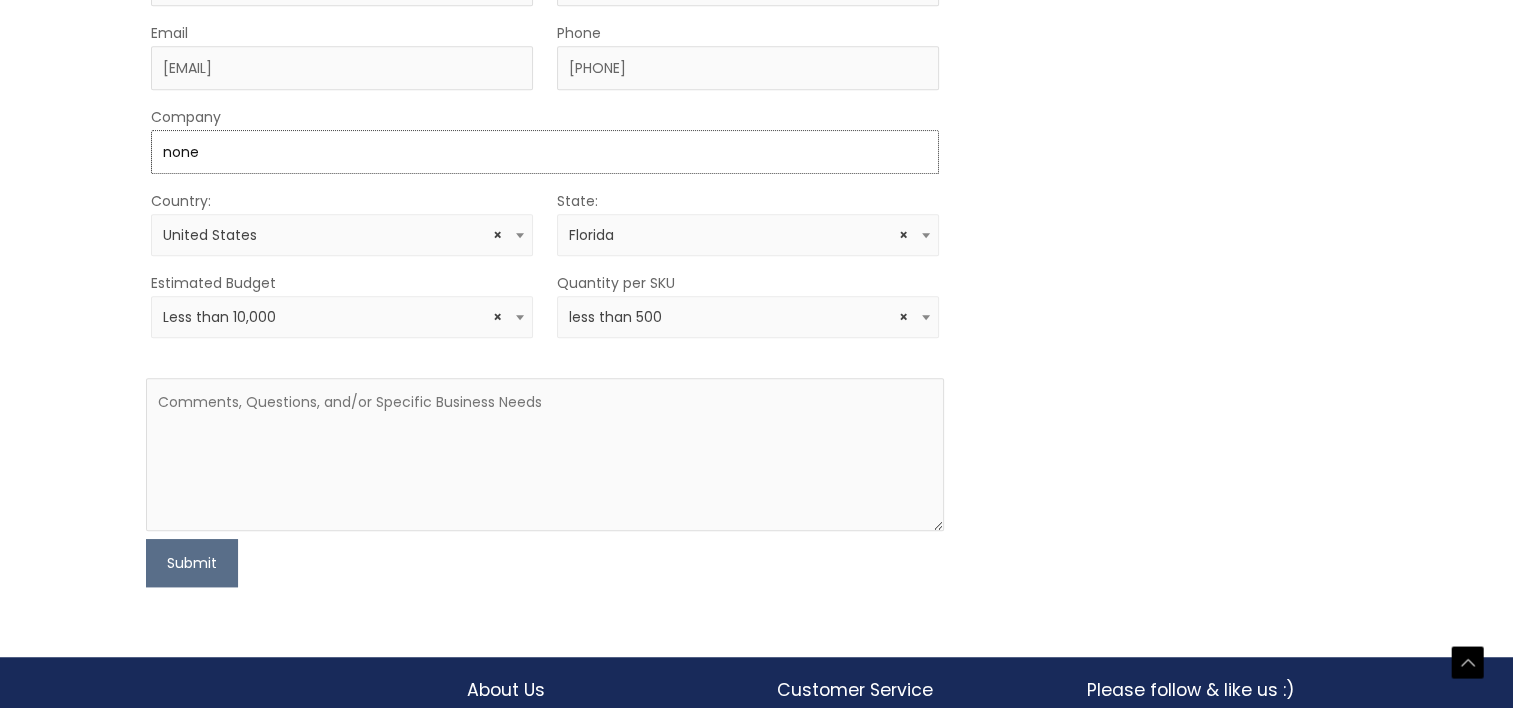 scroll, scrollTop: 1347, scrollLeft: 0, axis: vertical 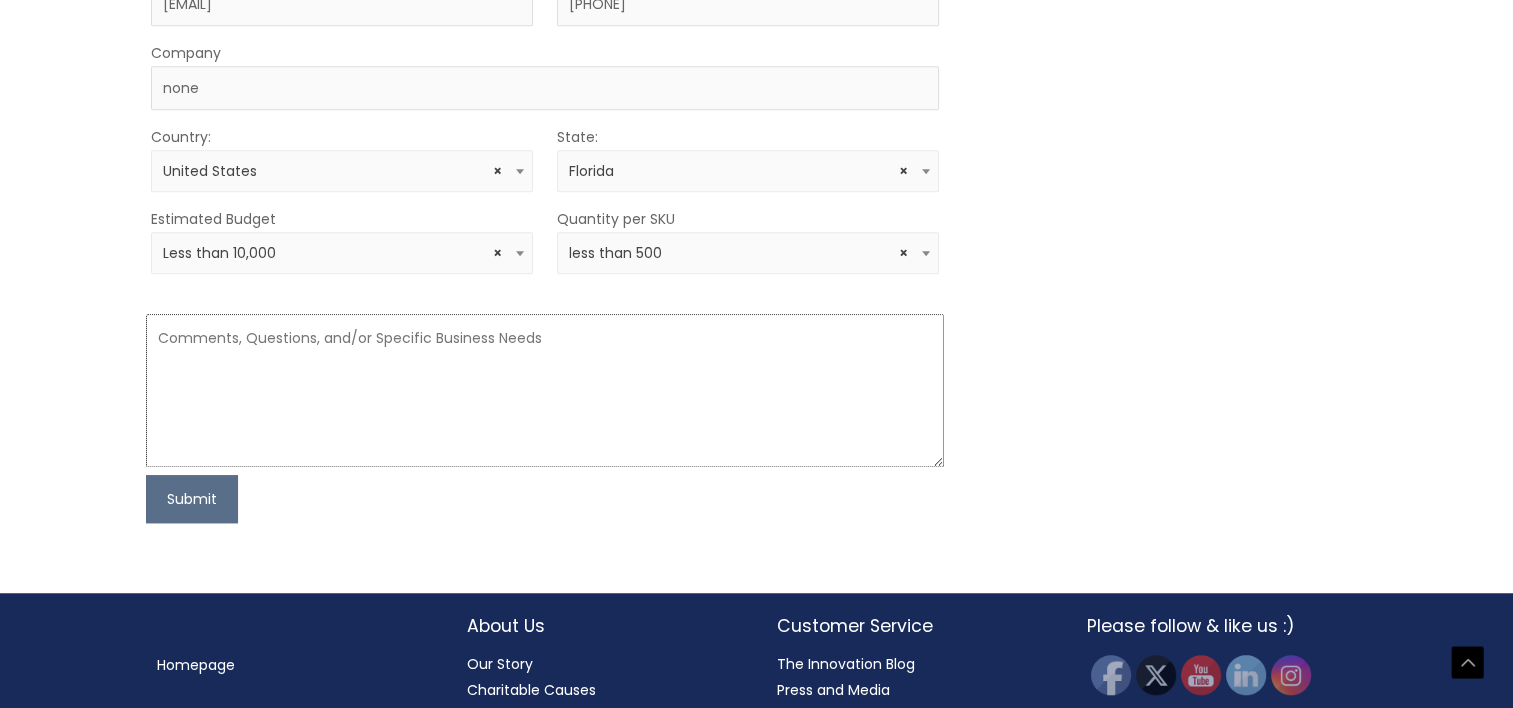 click at bounding box center (545, 390) 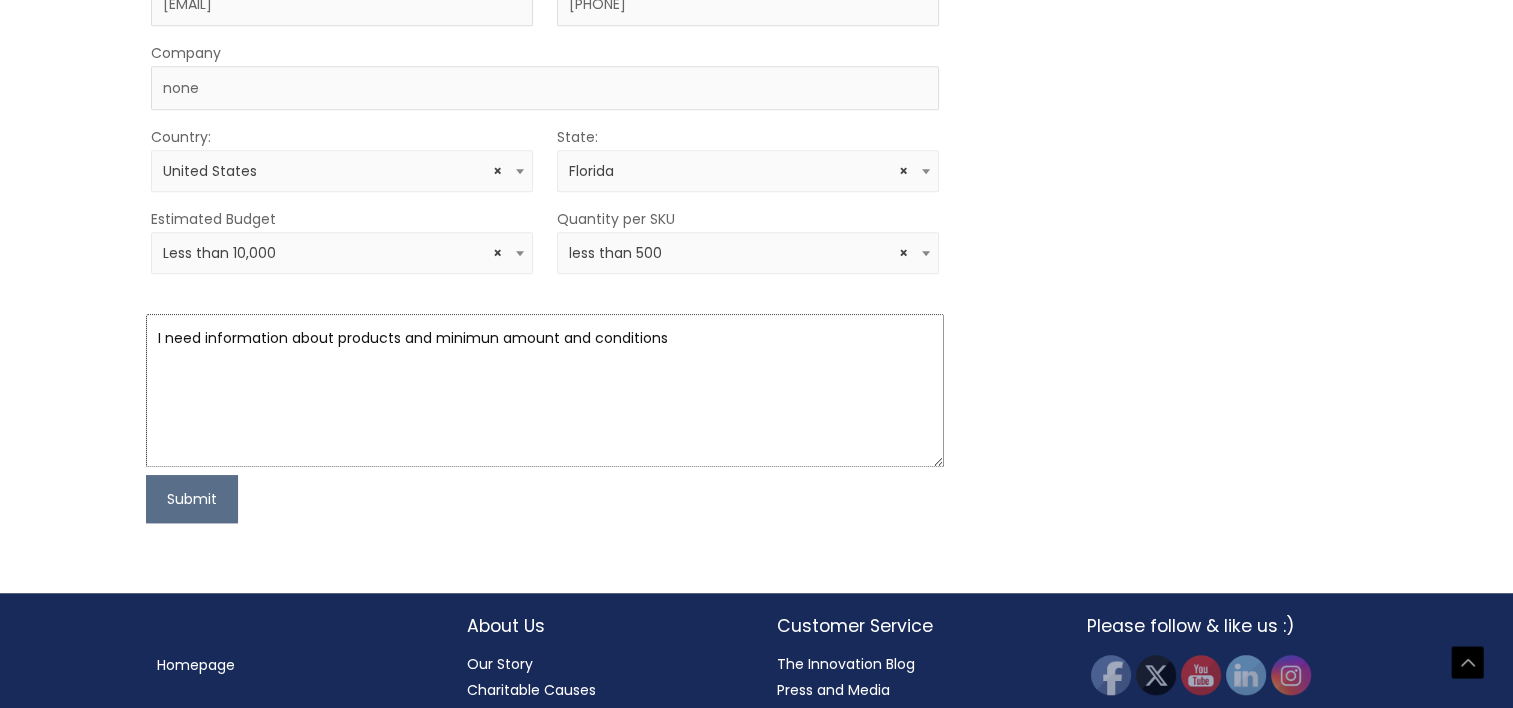 click on "I need information about products and minimun amount and conditions" at bounding box center (545, 390) 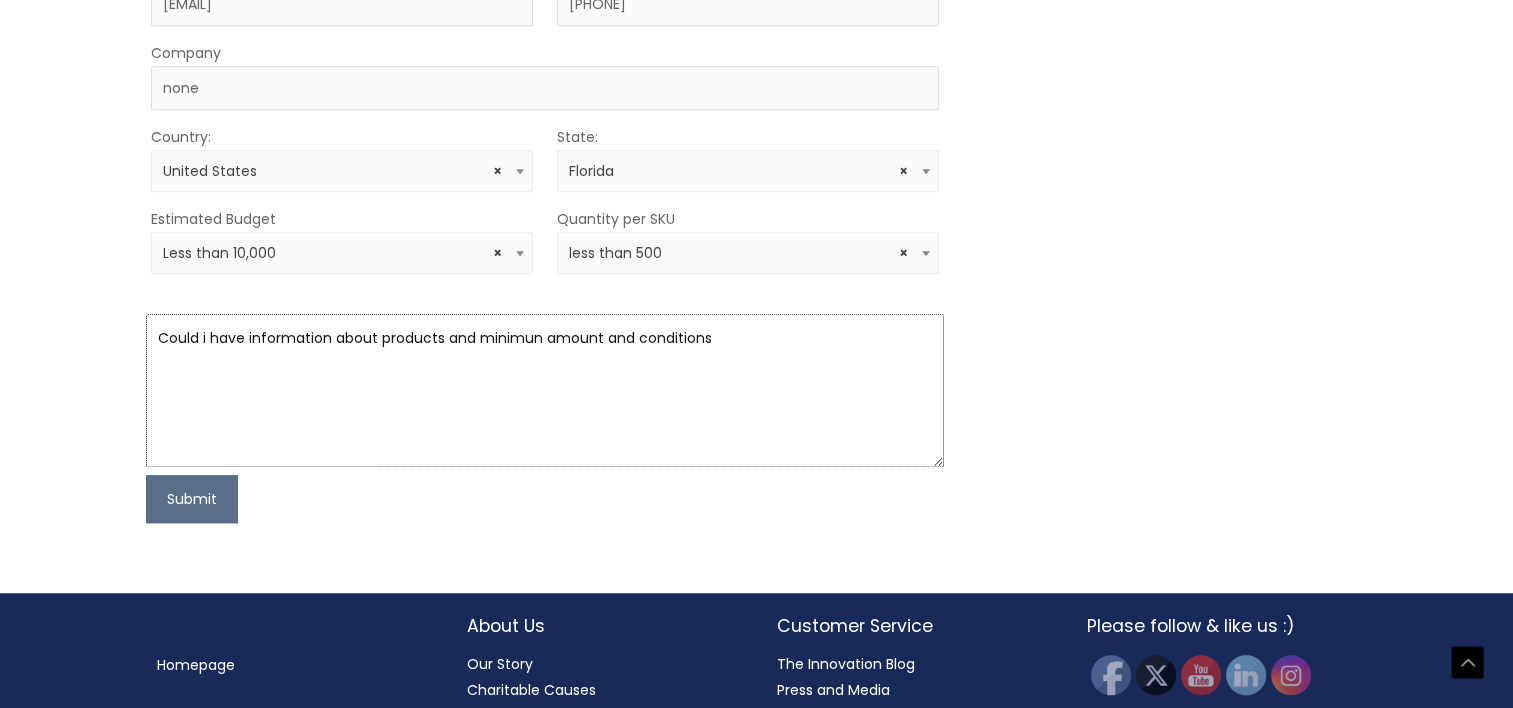 click on "Could i have information about products and minimun amount and conditions" at bounding box center (545, 390) 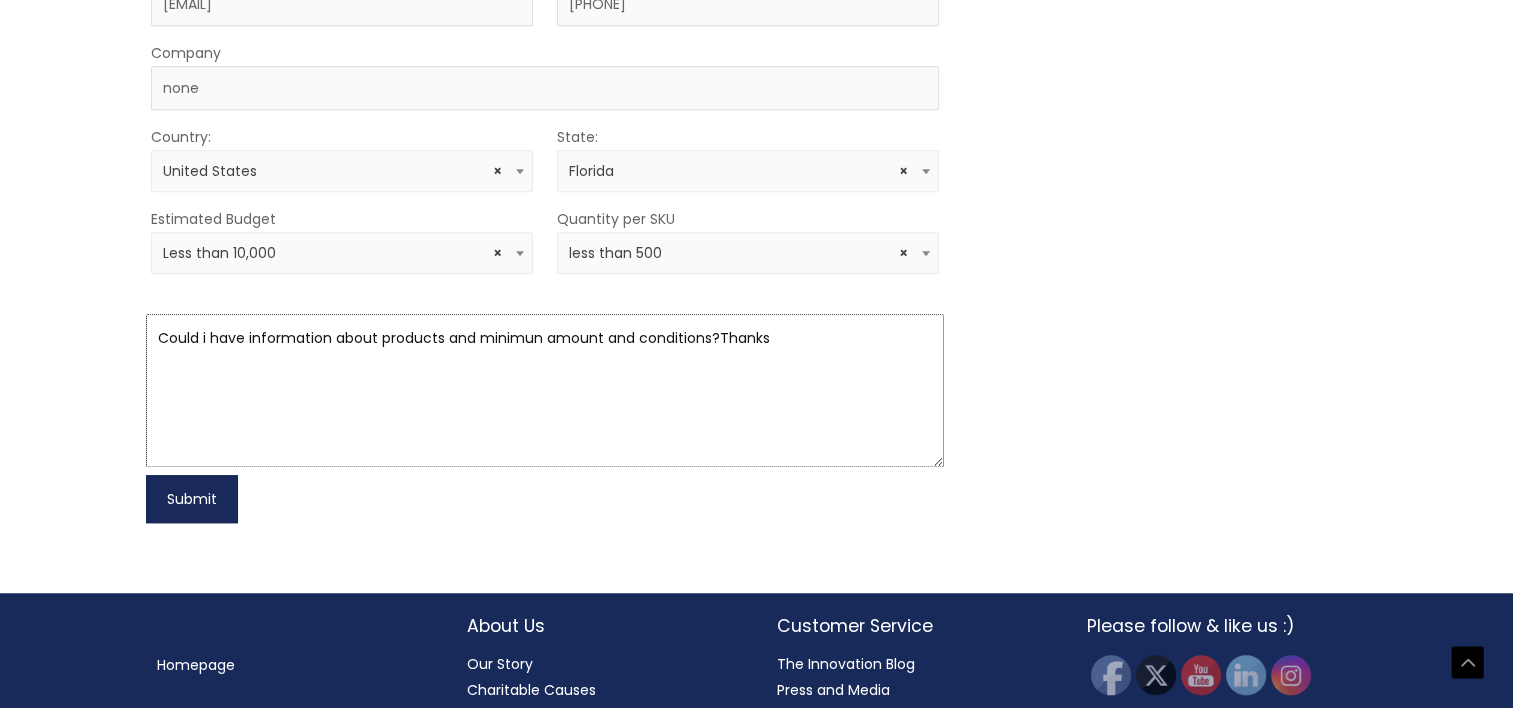 type on "Could i have information about products and minimun amount and conditions?Thanks" 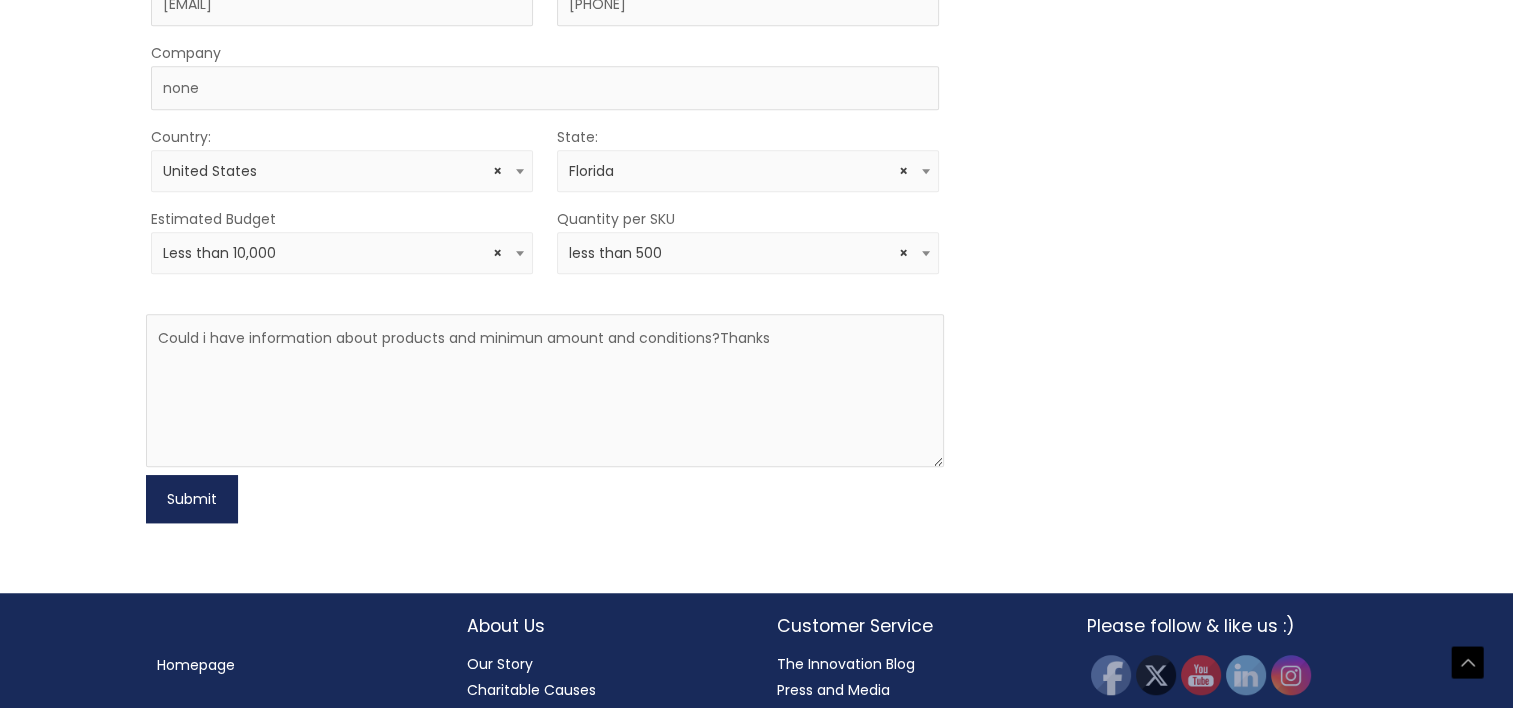 click on "Submit" at bounding box center [192, 499] 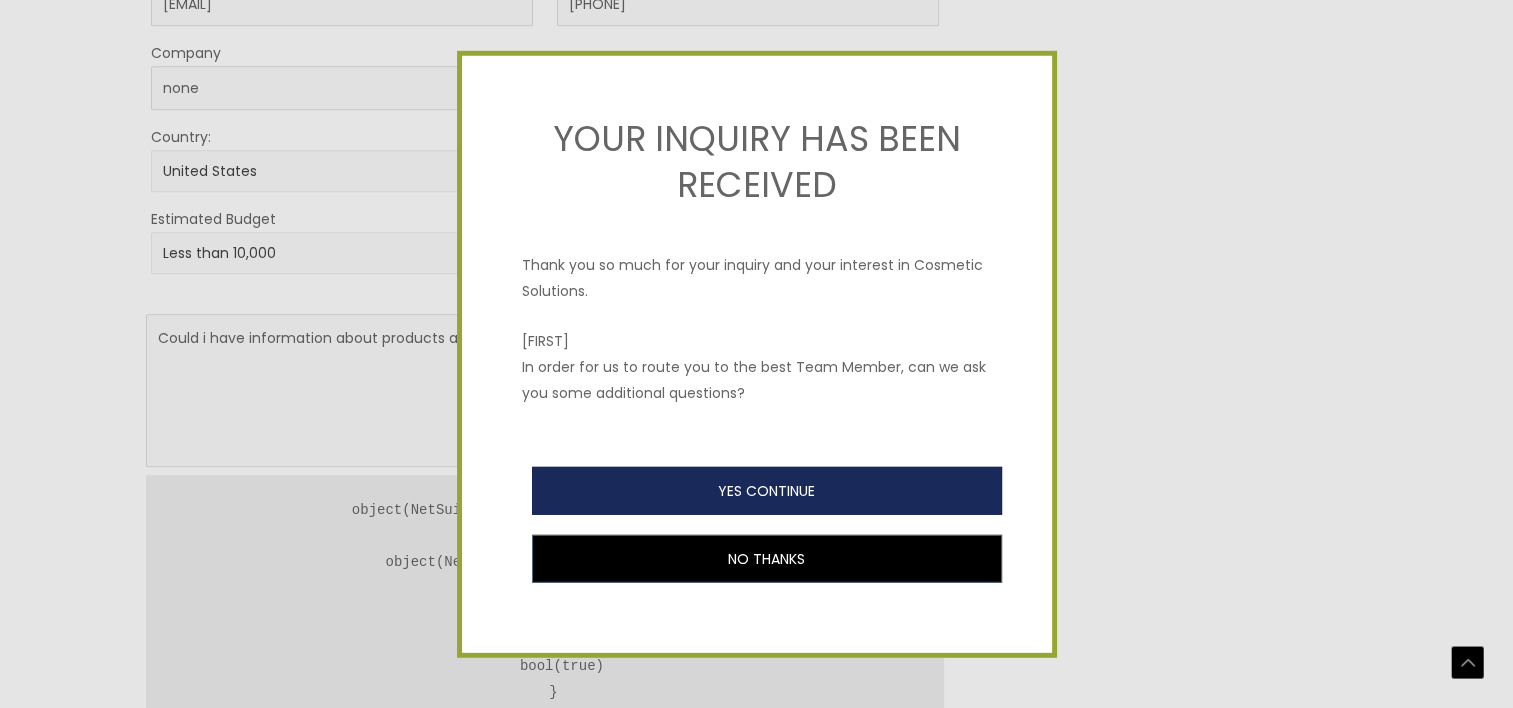 click on "YES CONTINUE" at bounding box center (767, 490) 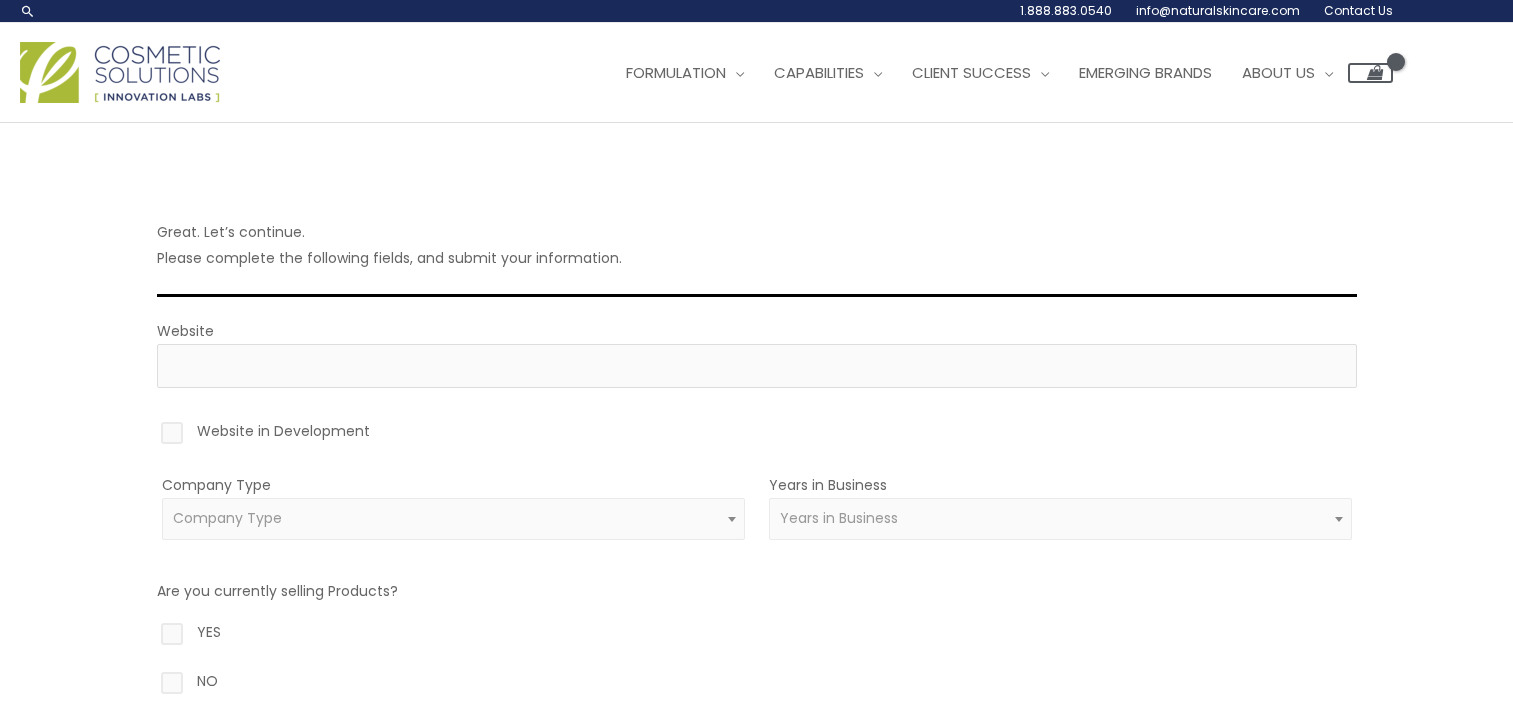 scroll, scrollTop: 0, scrollLeft: 0, axis: both 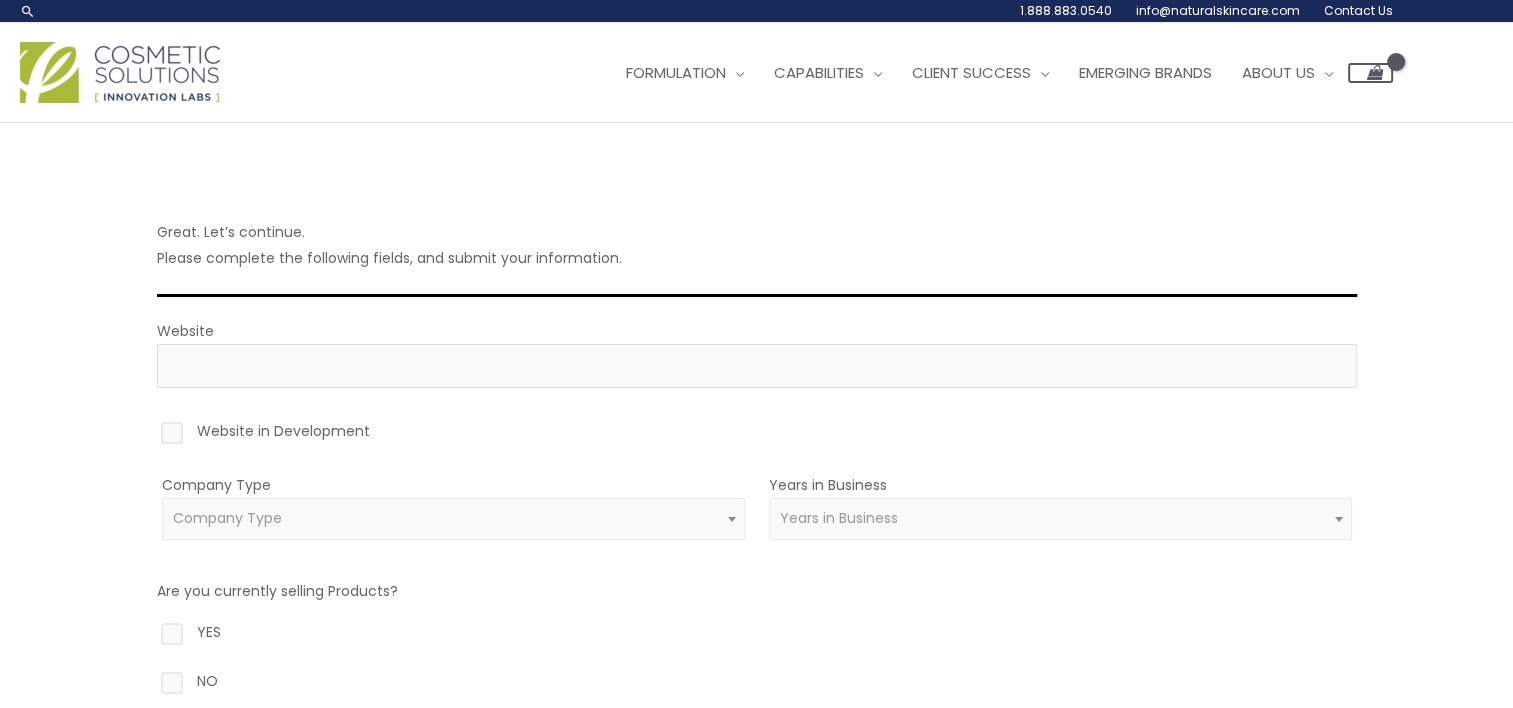 click on "Website in Development" at bounding box center (757, 435) 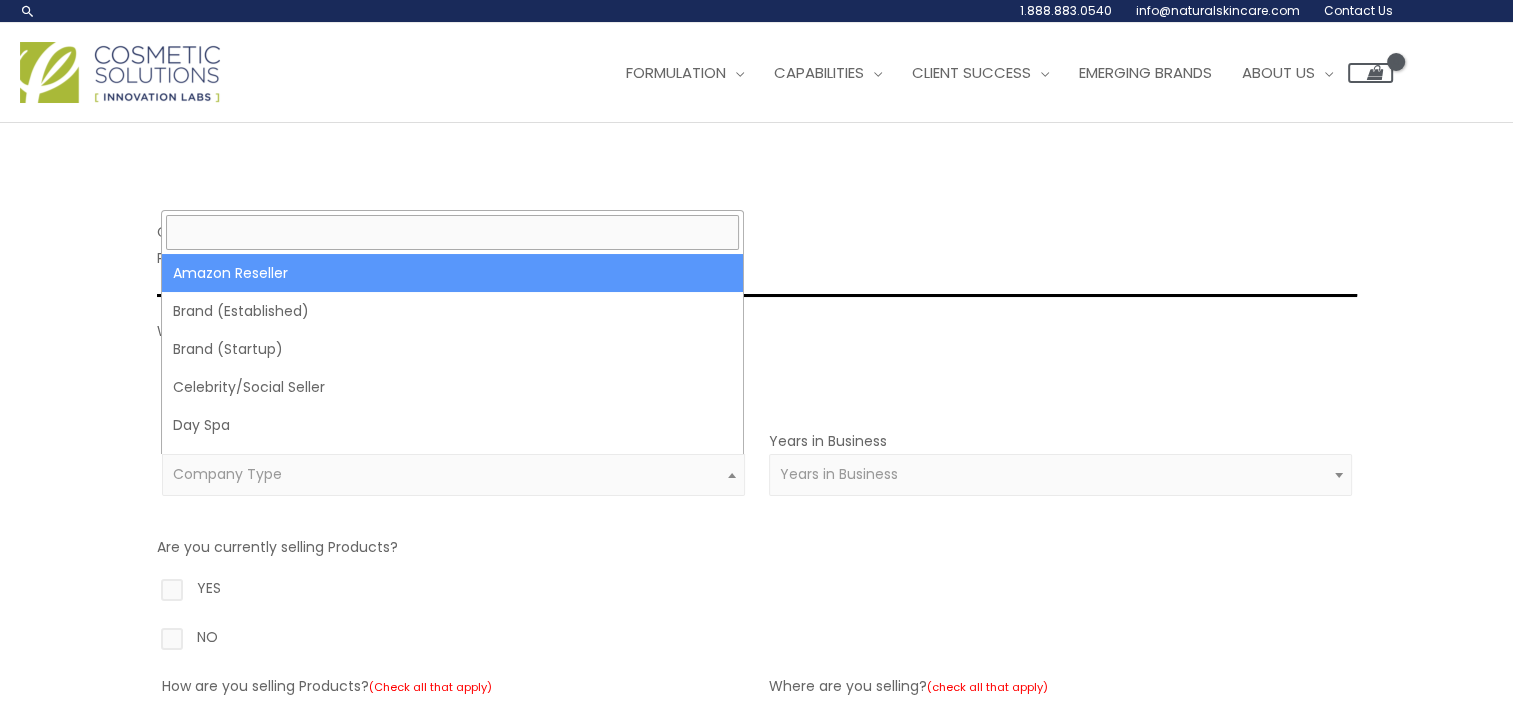 click at bounding box center [732, 475] 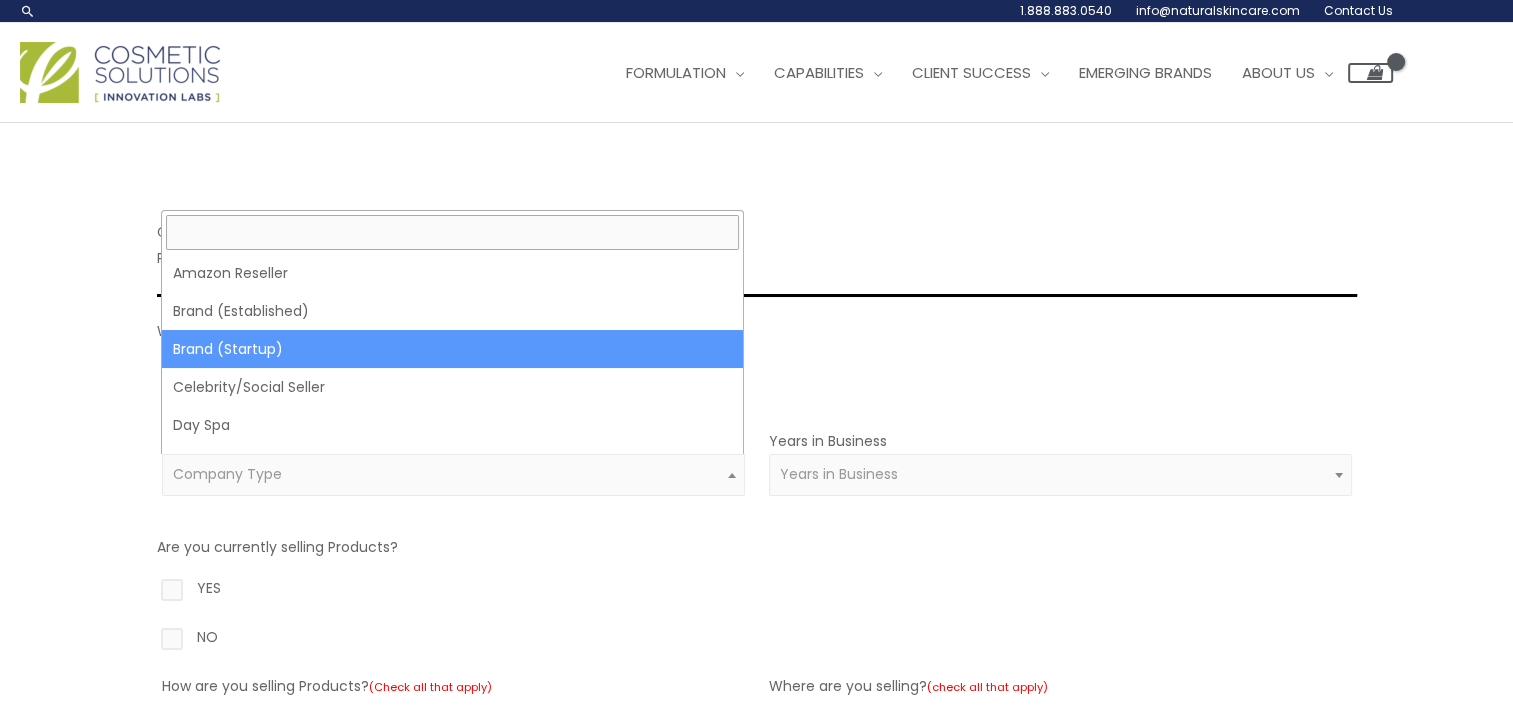 select on "39" 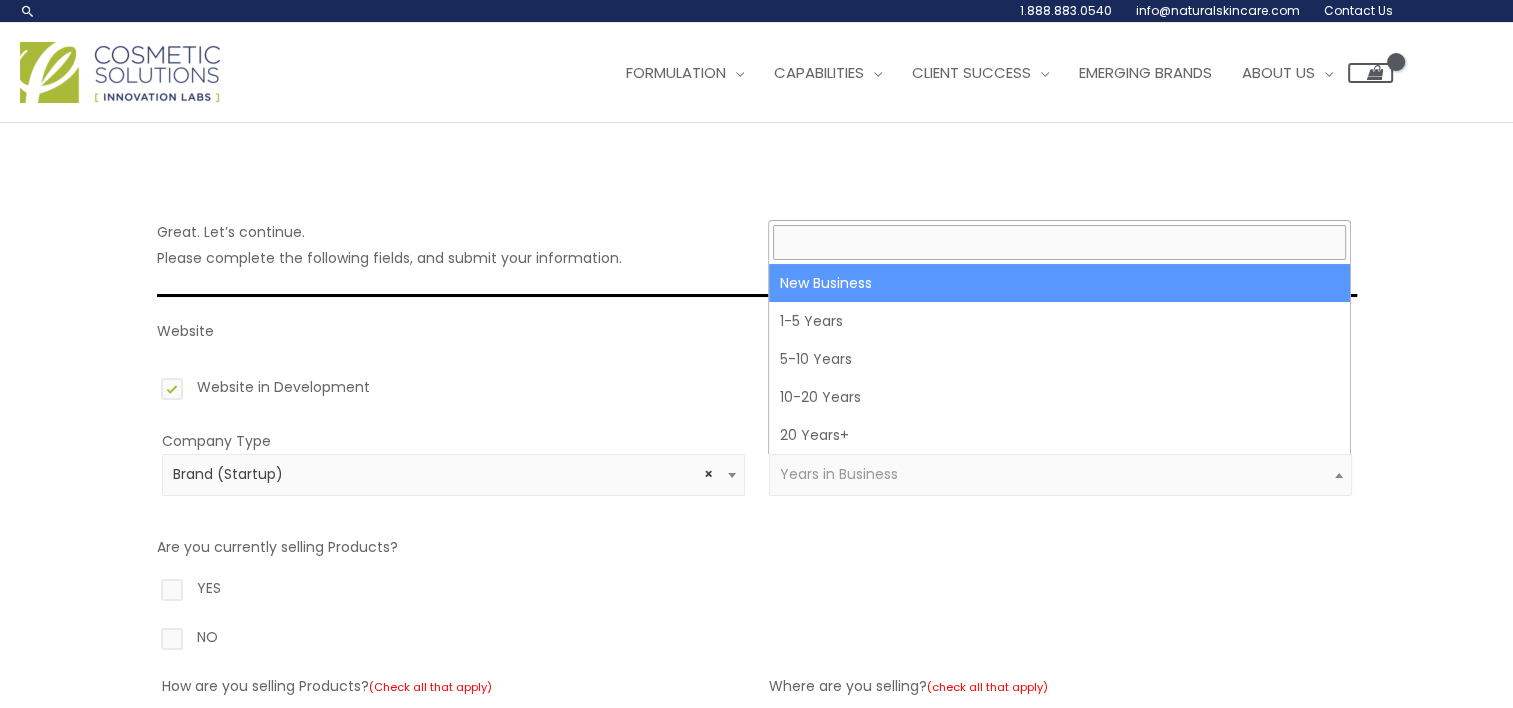 click on "Years in Business" at bounding box center (1060, 475) 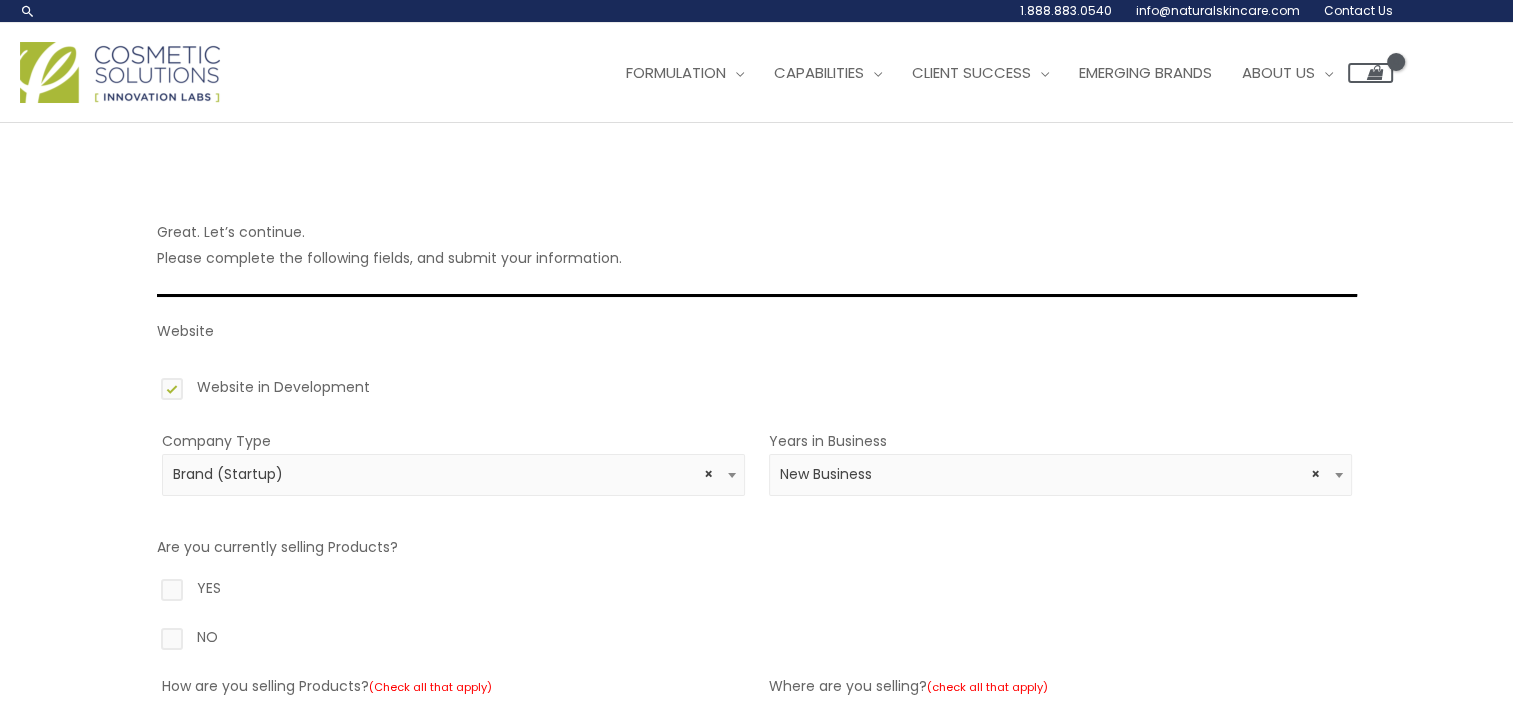click on "NO" at bounding box center [757, 641] 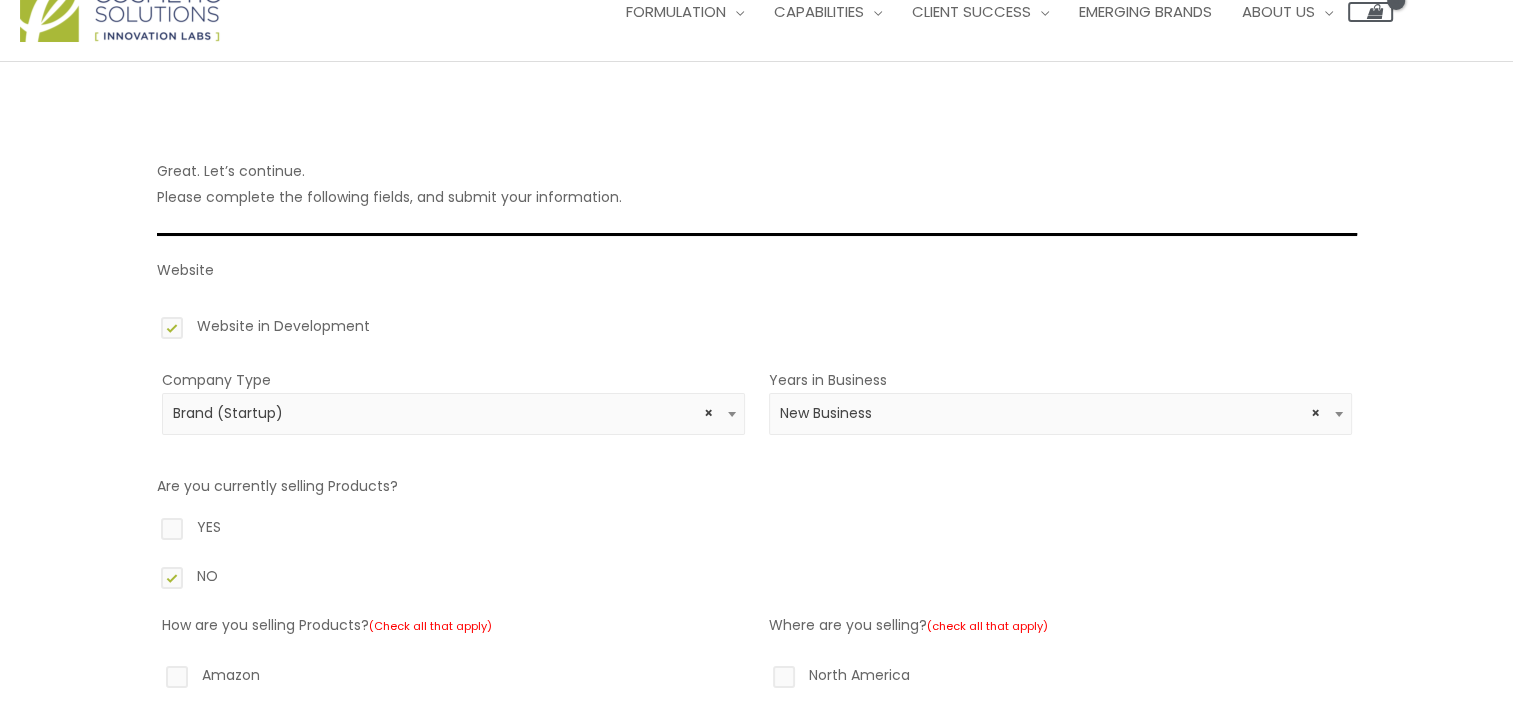 scroll, scrollTop: 75, scrollLeft: 0, axis: vertical 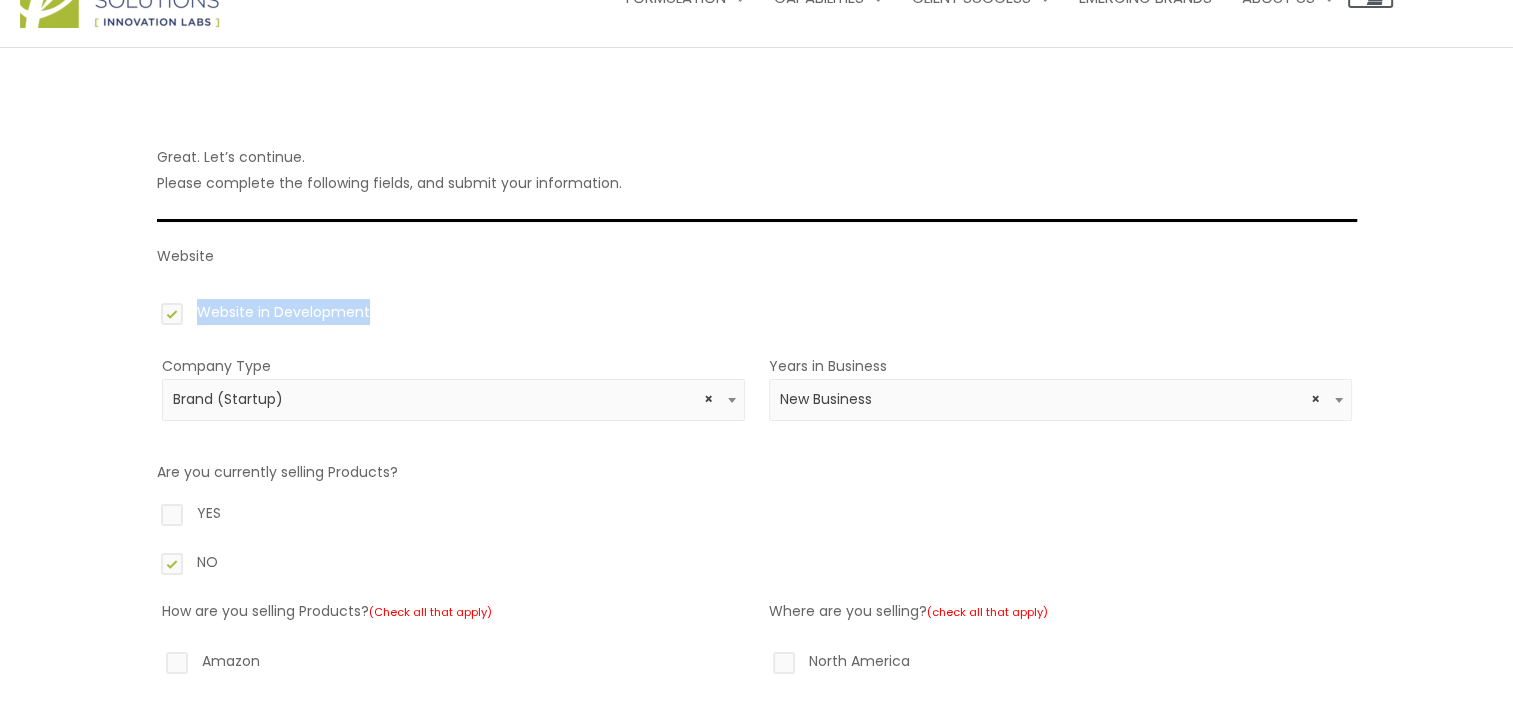 drag, startPoint x: 1510, startPoint y: 230, endPoint x: 1509, endPoint y: 288, distance: 58.00862 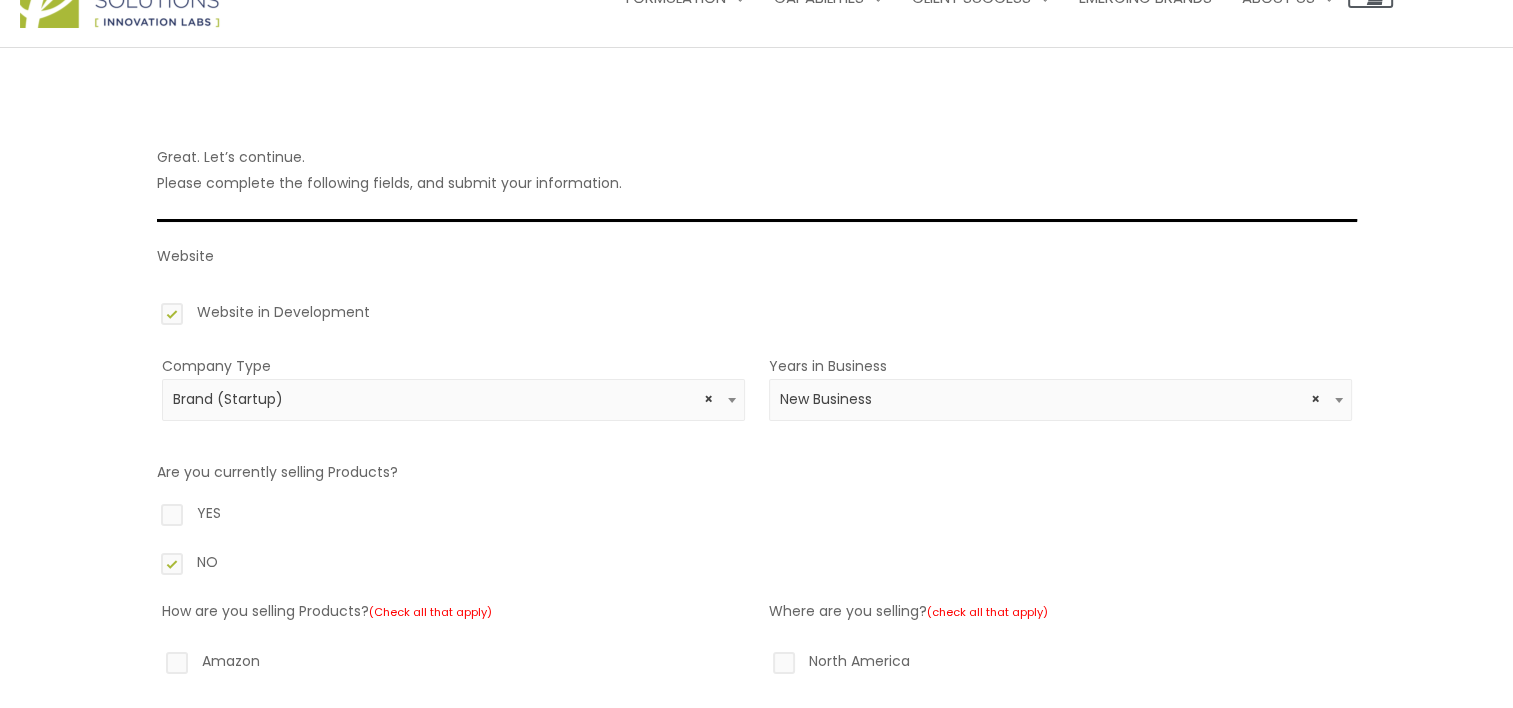 click on "Website
Website in Development
Company Type
Amazon Reseller
Brand (Established)
Brand (Startup)
Celebrity/Social Seller
Day Spa
Dermatologist
Destination/Resort Spa
Direct Marketer
Distributor/Wholesaler
Entrepreneur
Esthetician
Medical Professional
Medical Spa
Online Seller
Other
Plastic Surgeon
Retailer (Mass)
Retailer (Specialty)
× Brand (Startup)
Years in Business
New Business
1-5 Years
5-10 Years
10-20 Years
20 Years+
× New Business
Are you currently selling Products?
YES
NO
How are you selling Products?  (Check all that apply)
Amazon
Direct Marketing
Distributors
Medical Office
MLM
Online
Other
Retail (Mass)
Retail (Specialty)
Social Media" at bounding box center [757, 783] 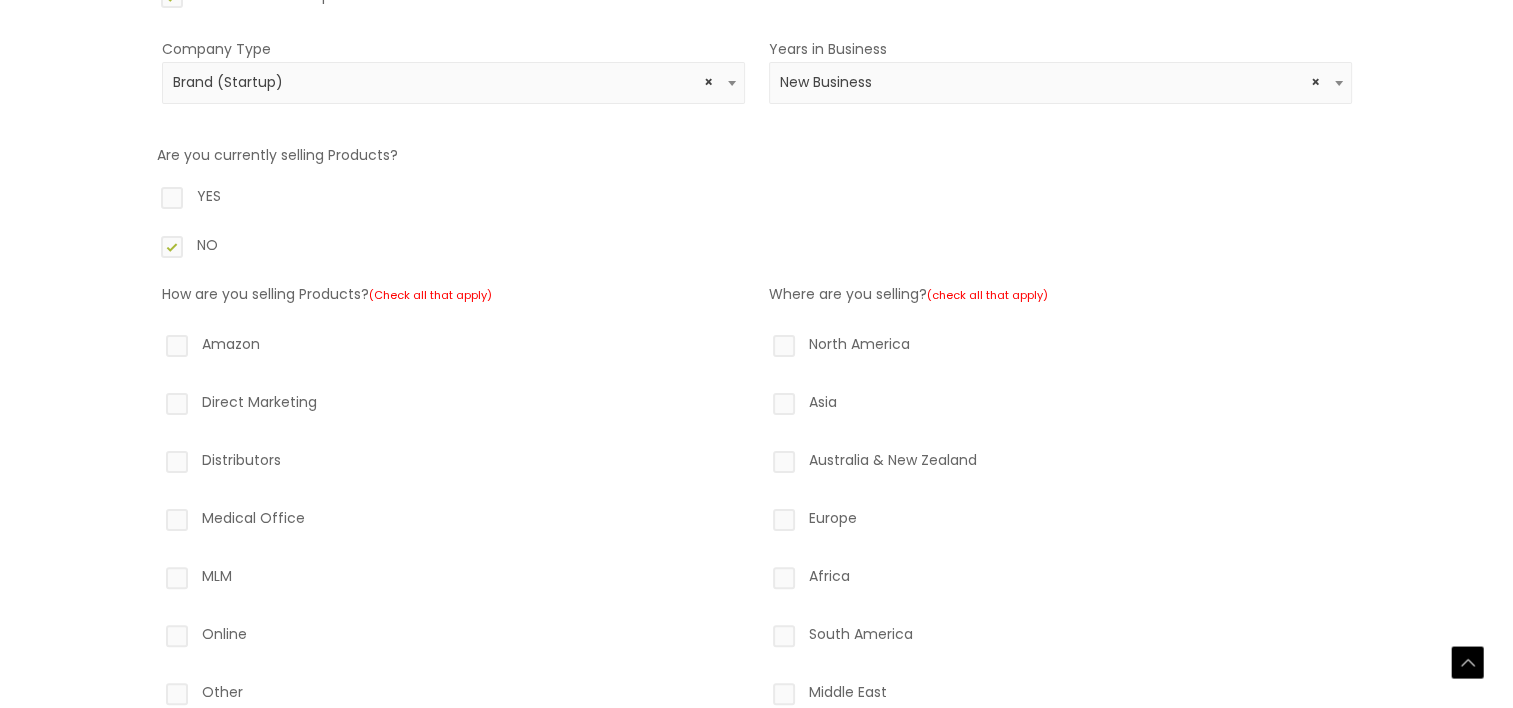 scroll, scrollTop: 401, scrollLeft: 0, axis: vertical 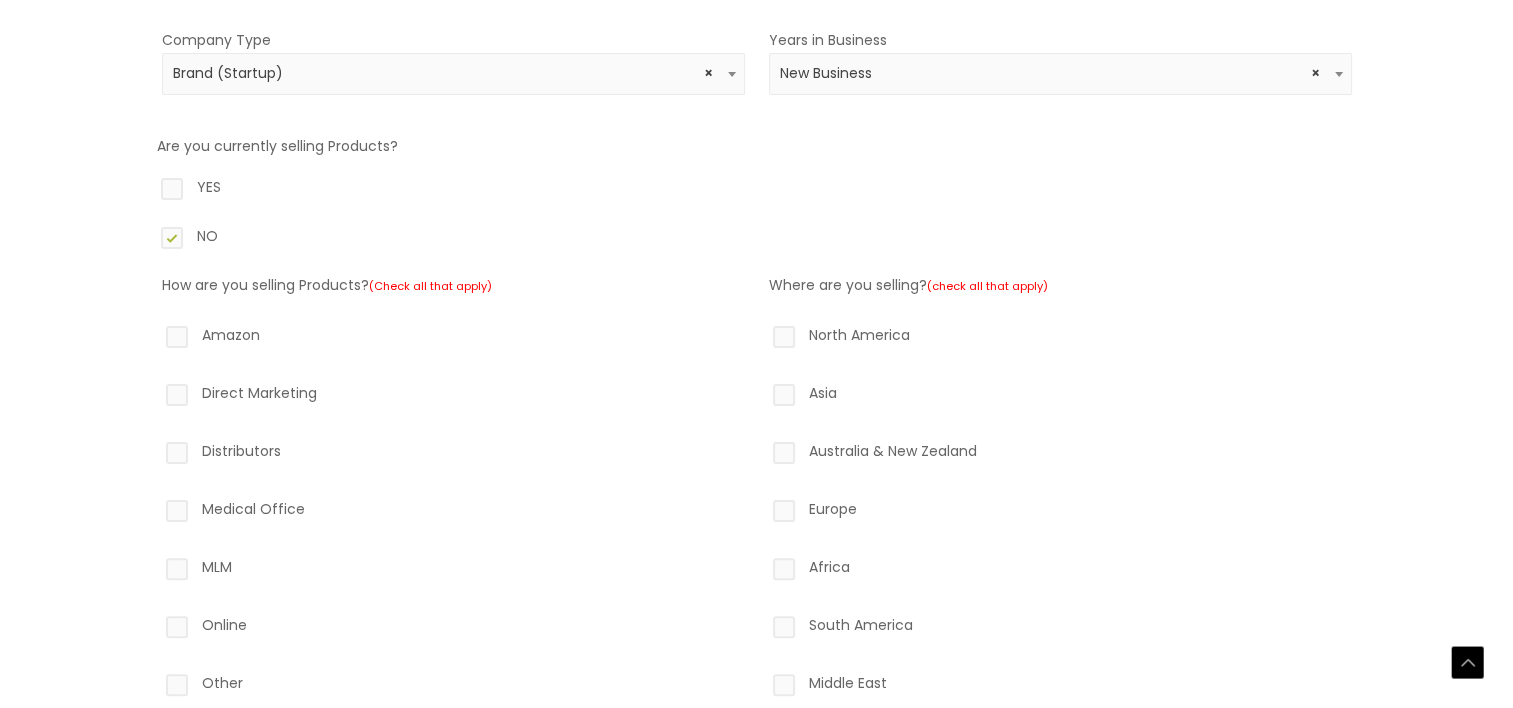 click on "North America" at bounding box center [1060, 339] 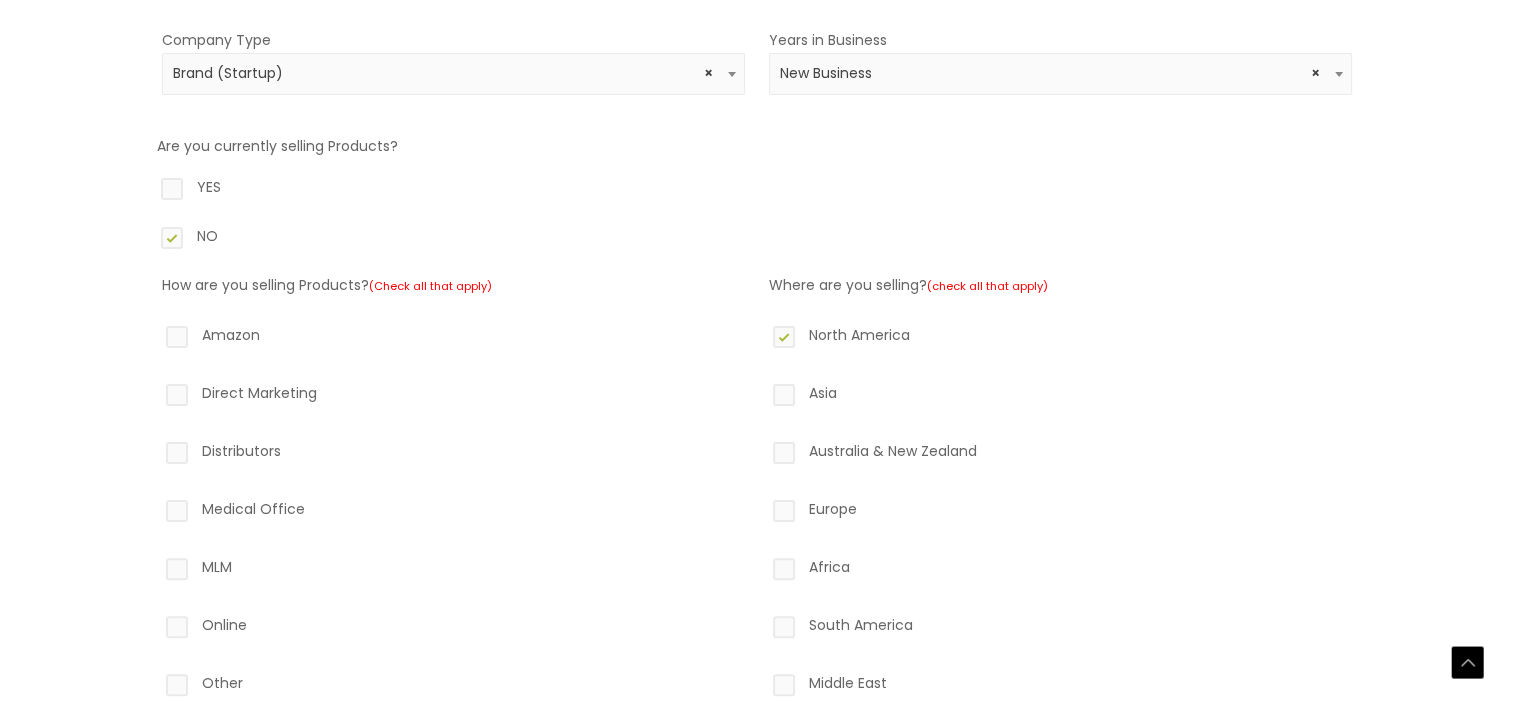 click on "Amazon" at bounding box center [453, 339] 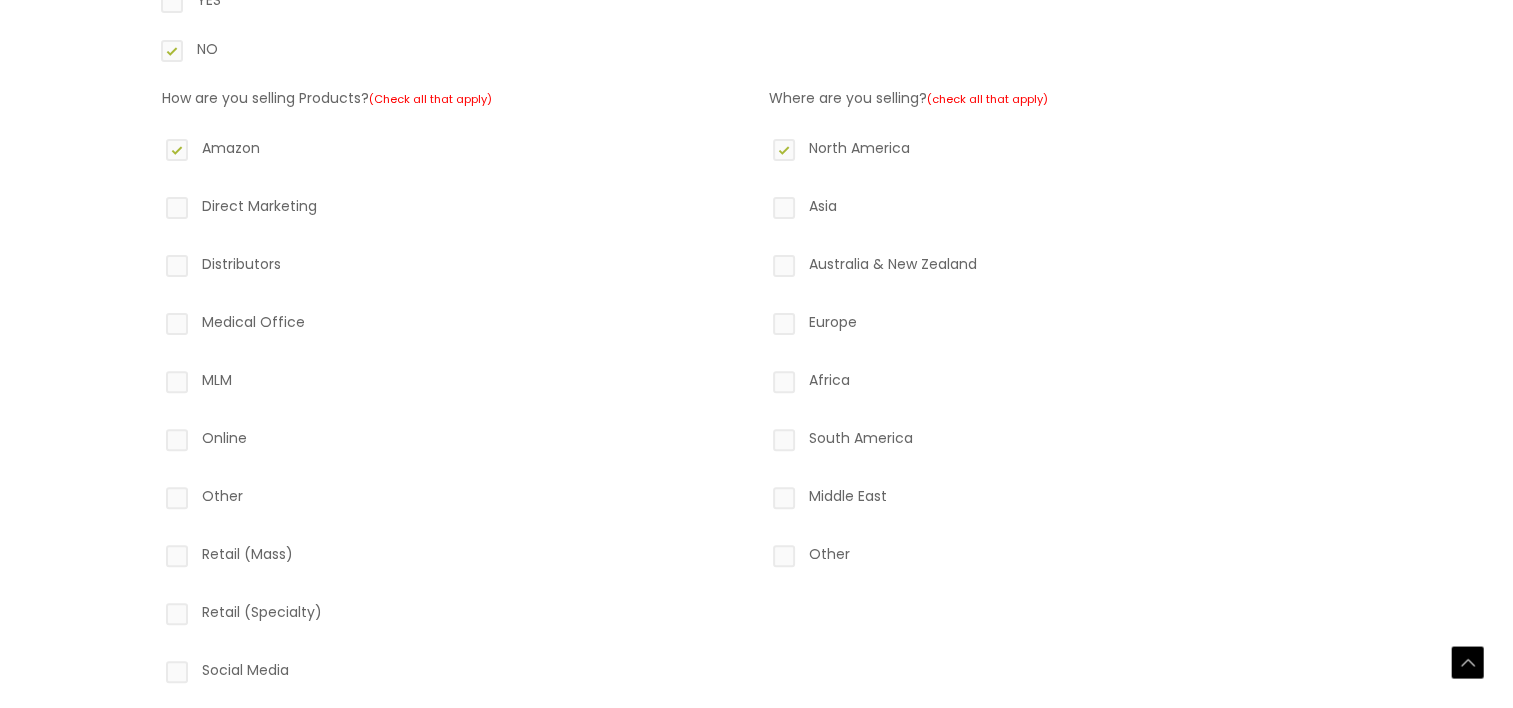 scroll, scrollTop: 651, scrollLeft: 0, axis: vertical 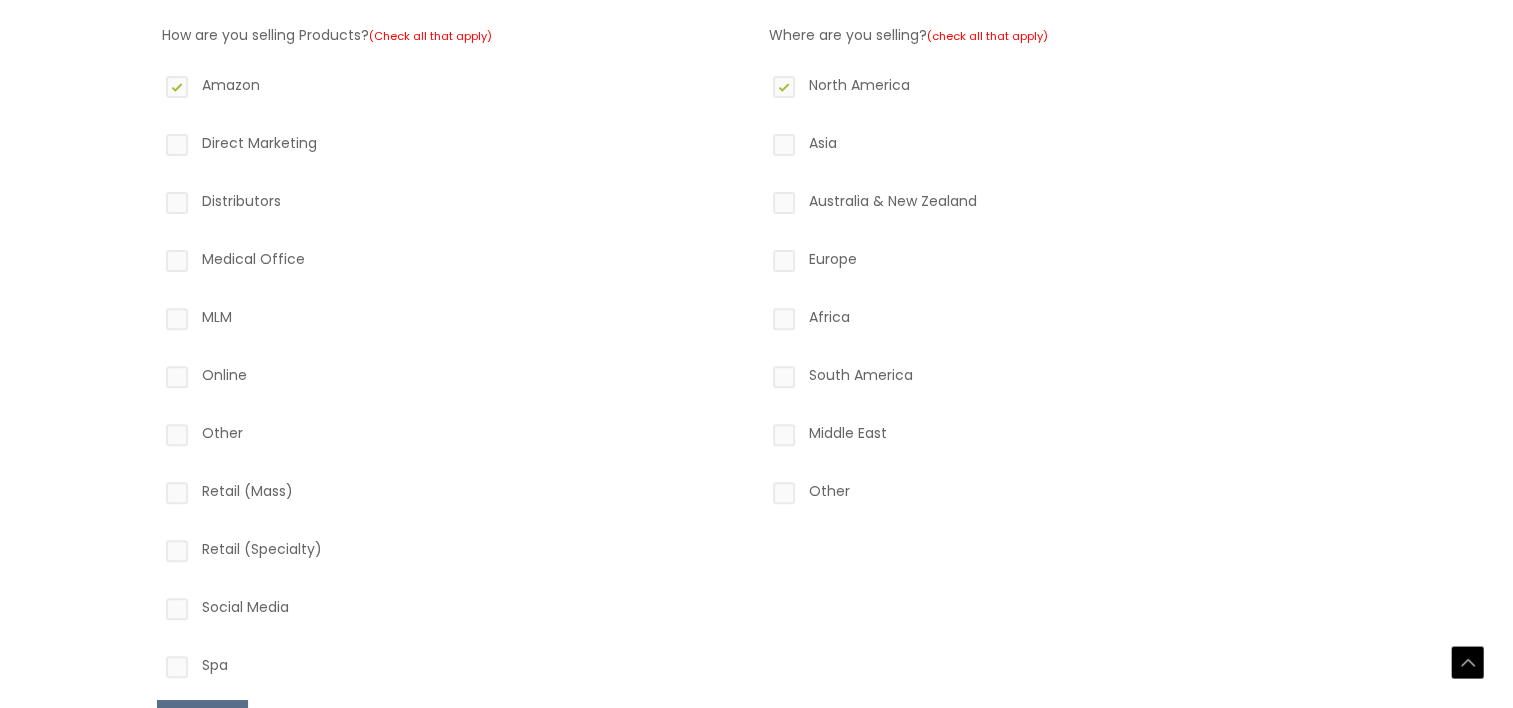 click on "Distributors" at bounding box center [453, 205] 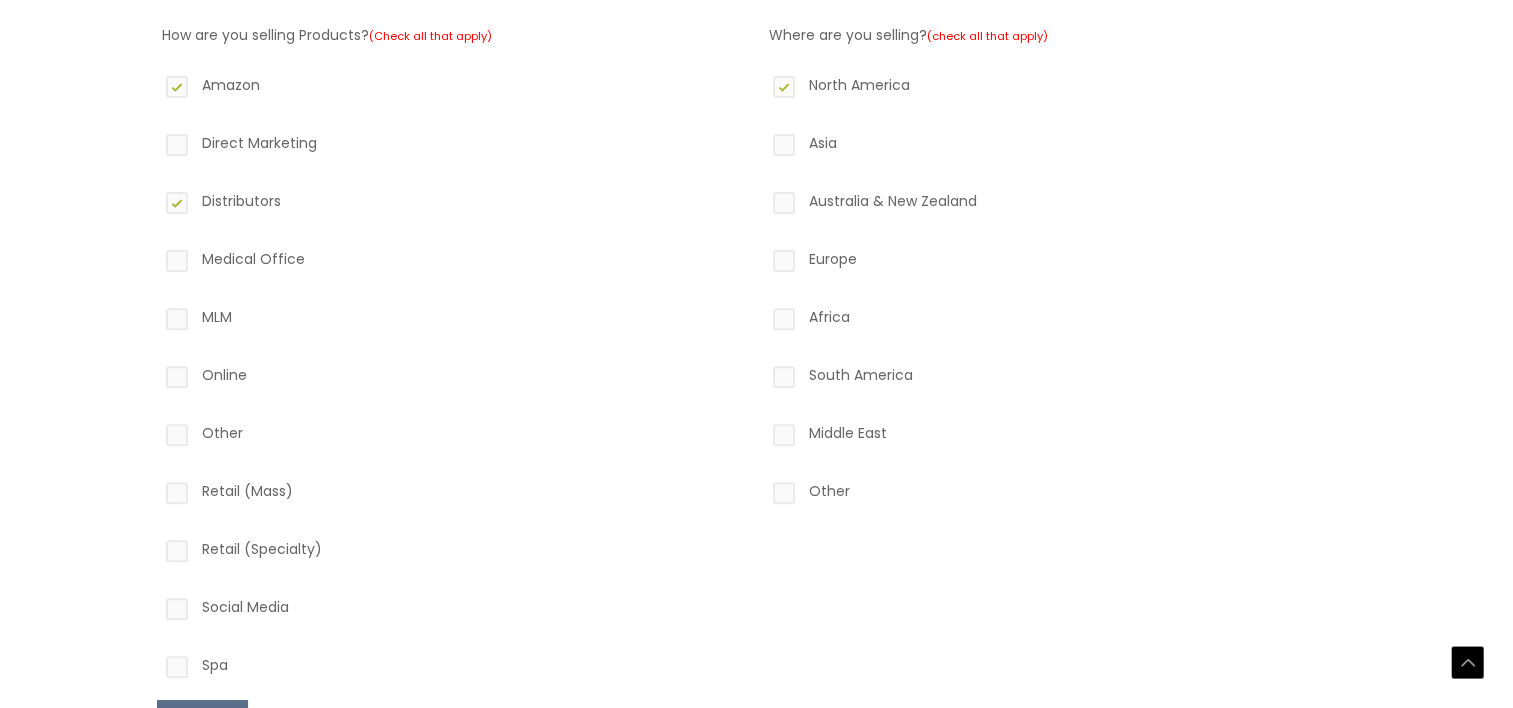 click on "Social Media" at bounding box center [453, 611] 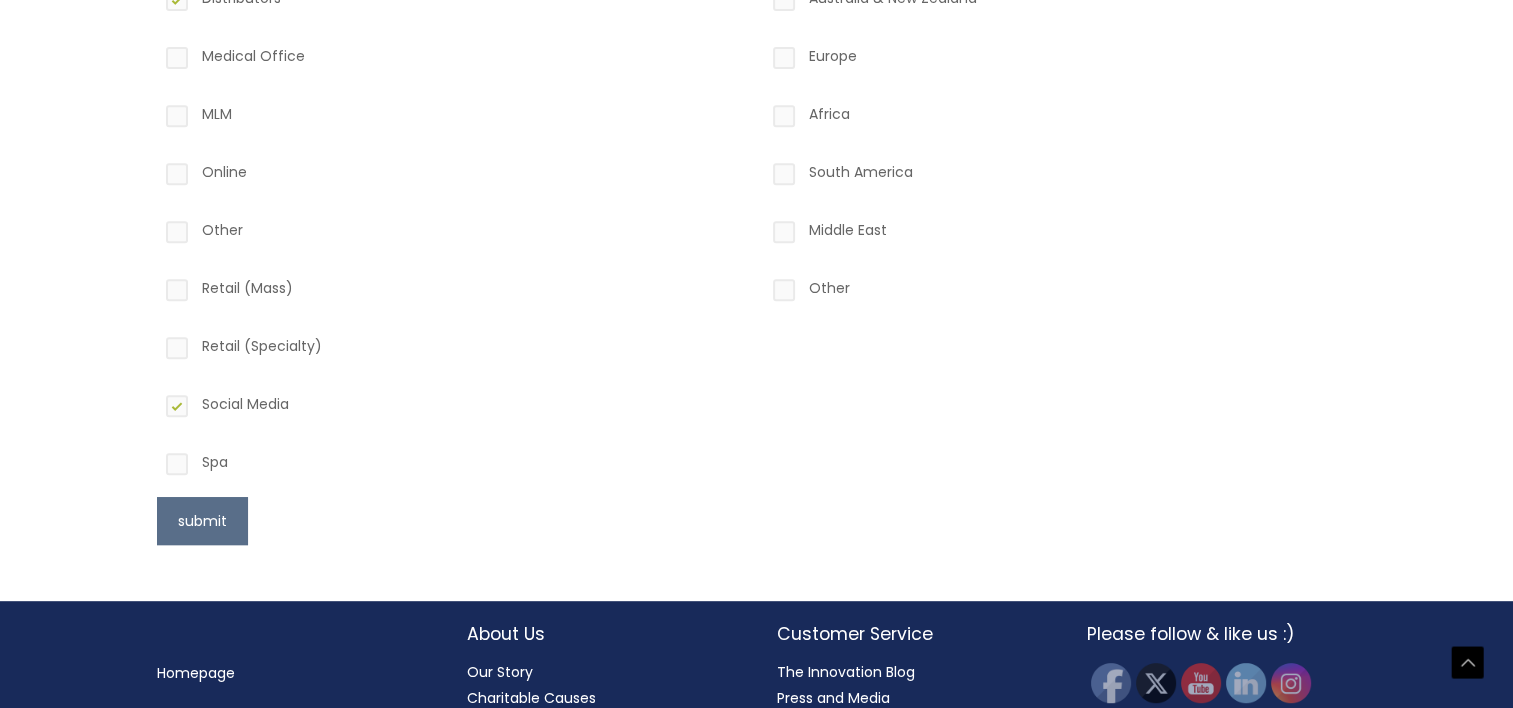 scroll, scrollTop: 920, scrollLeft: 0, axis: vertical 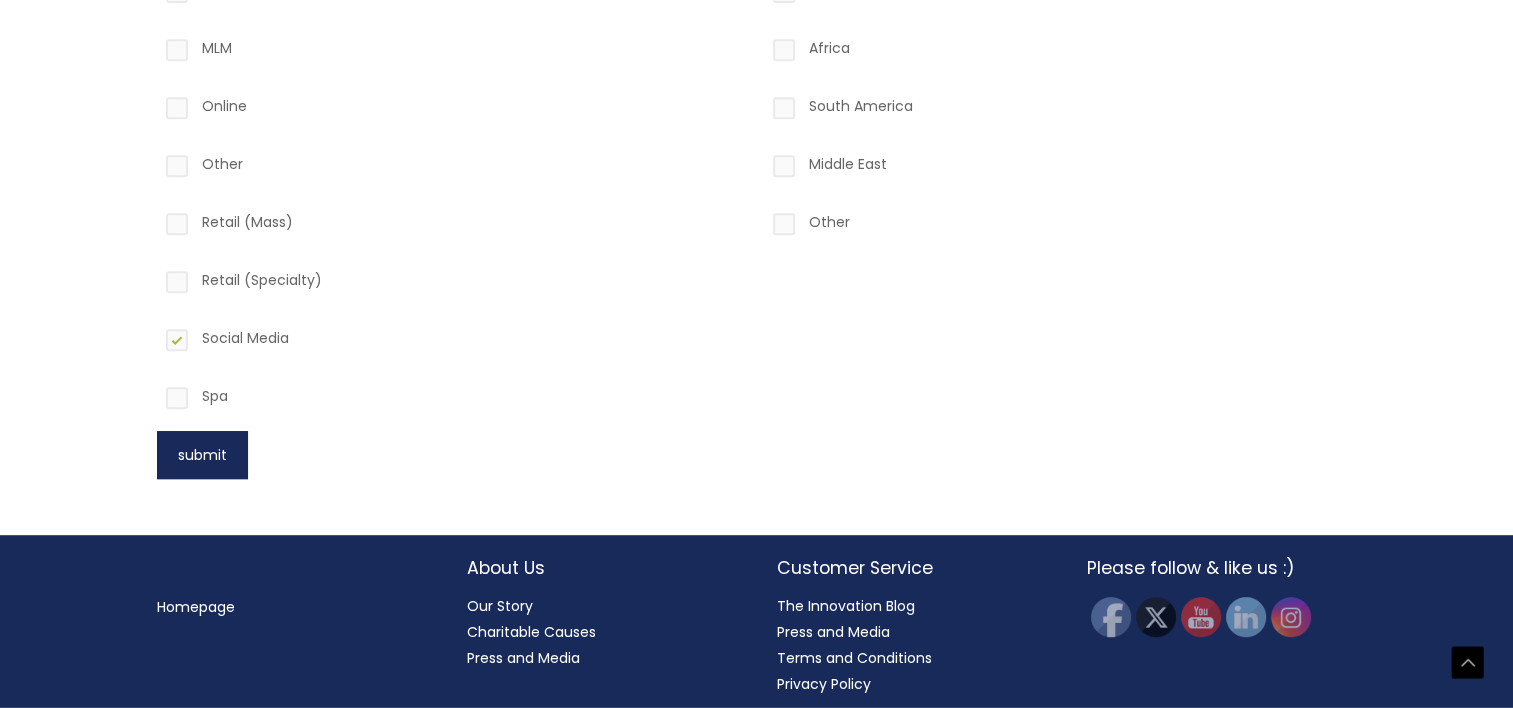 click on "submit" at bounding box center [202, 455] 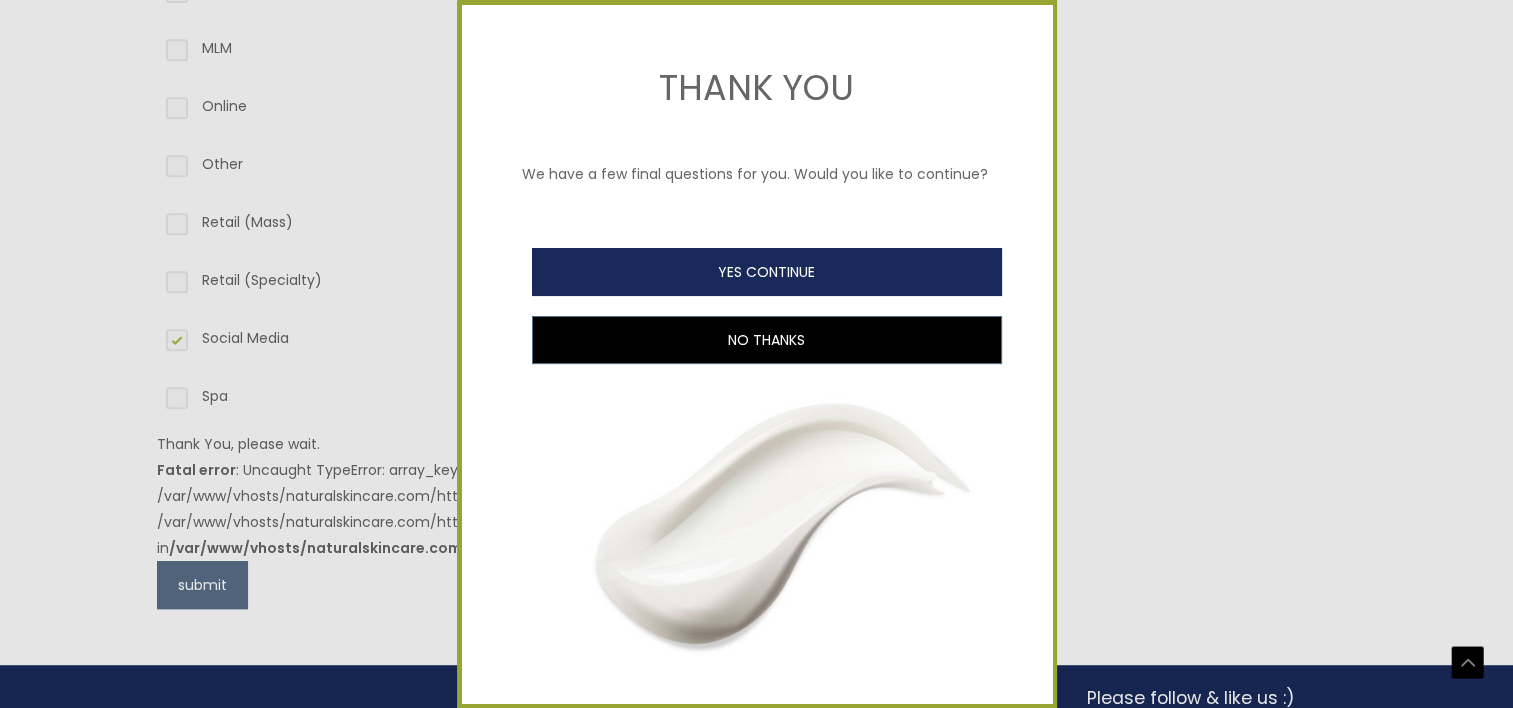 click on "YES CONTINUE" at bounding box center (767, 272) 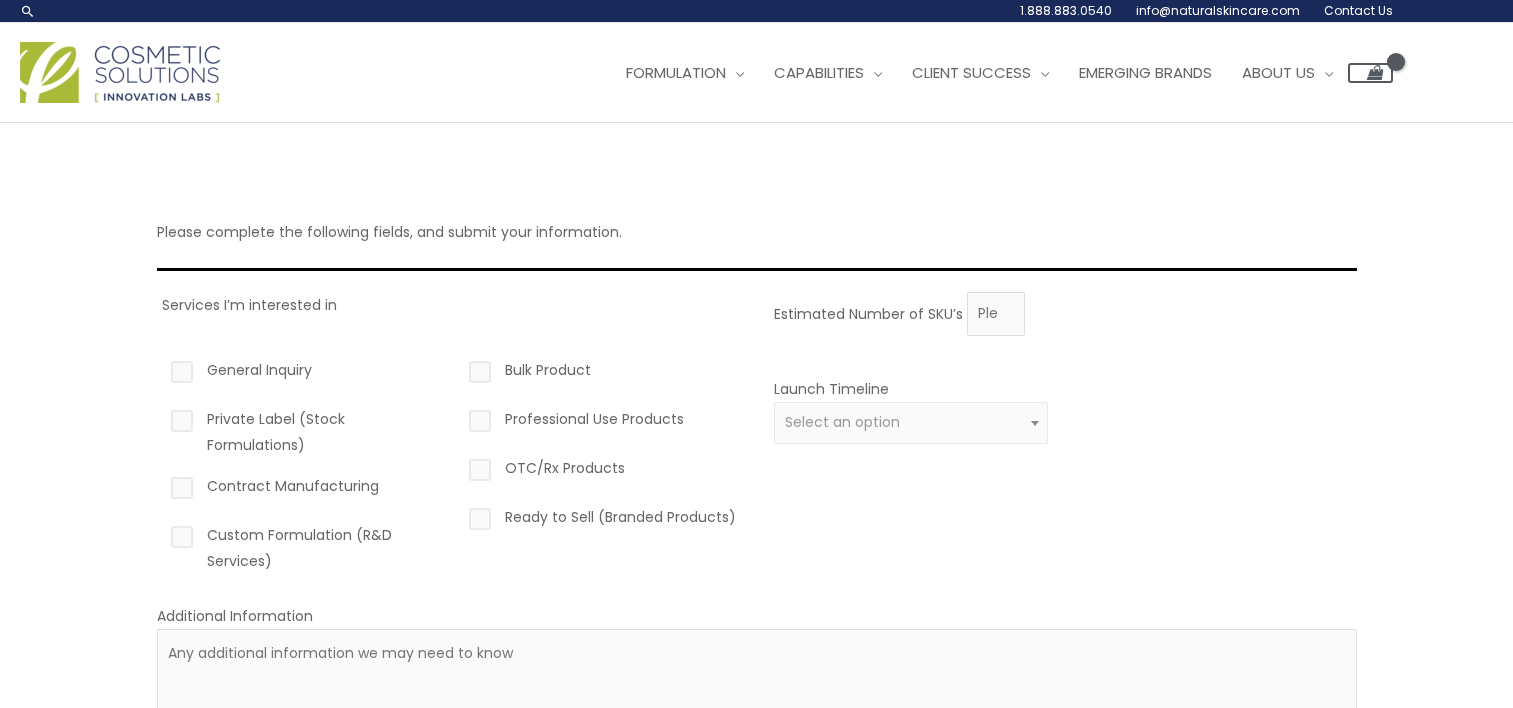 scroll, scrollTop: 0, scrollLeft: 0, axis: both 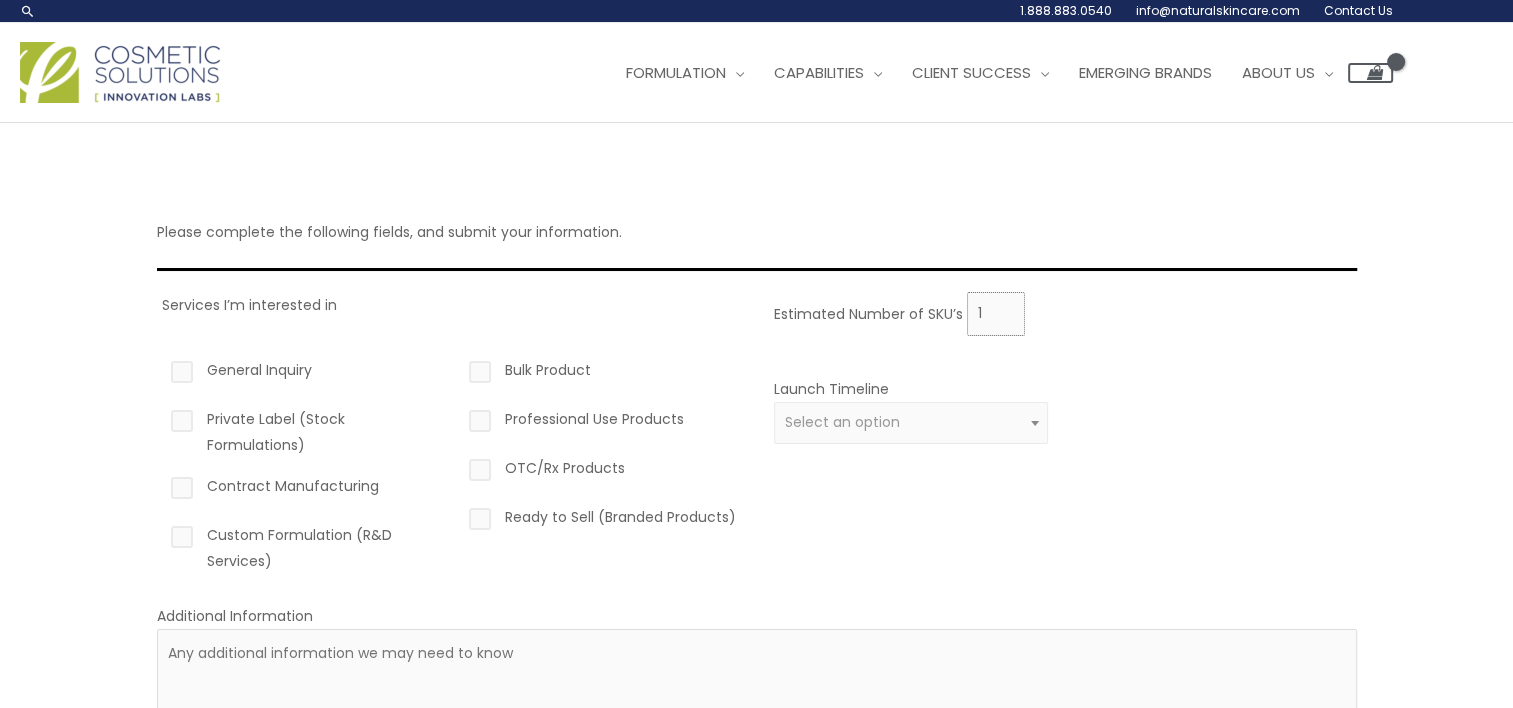 click on "1" at bounding box center [996, 314] 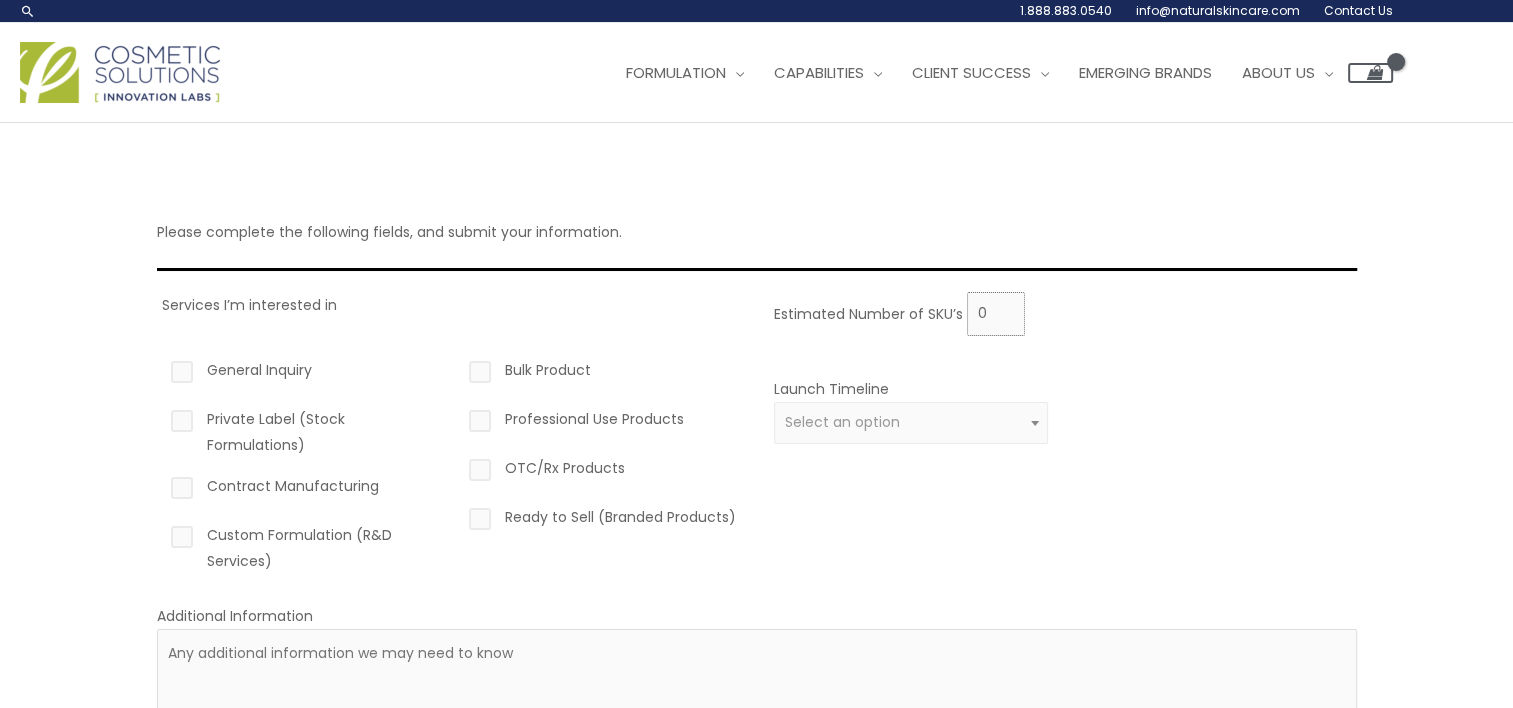 type on "0" 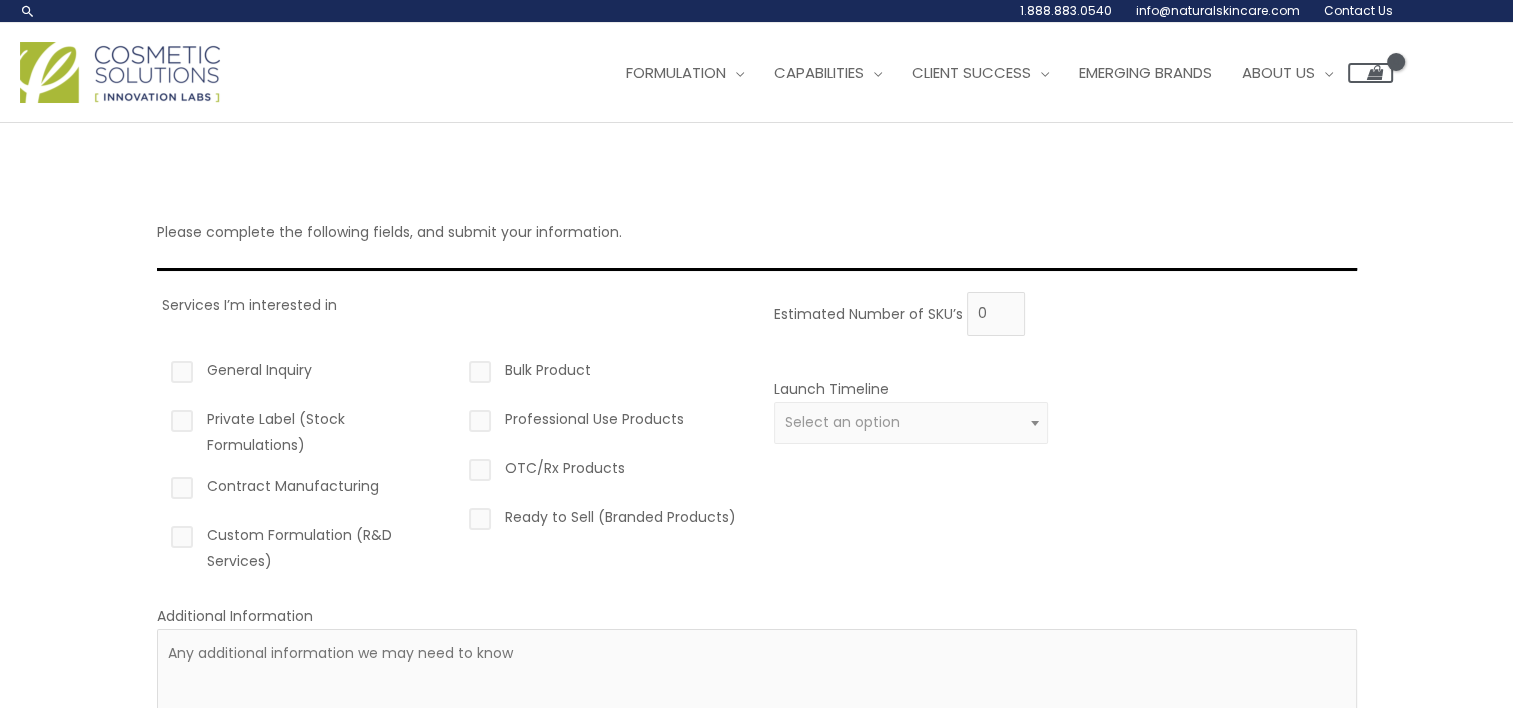click on "Services I’m interested in
General Inquiry
Private Label (Stock Formulations)
Contract Manufacturing
Custom Formulation (R&D Services)
Bulk Product
Professional Use Products
OTC/Rx Products
Ready to Sell (Branded Products)
Estimated Number of SKU’s
0
Launch Timeline
0 – 3 months
4 – 12 months
Greater than 1 year
Select an option" at bounding box center [757, 440] 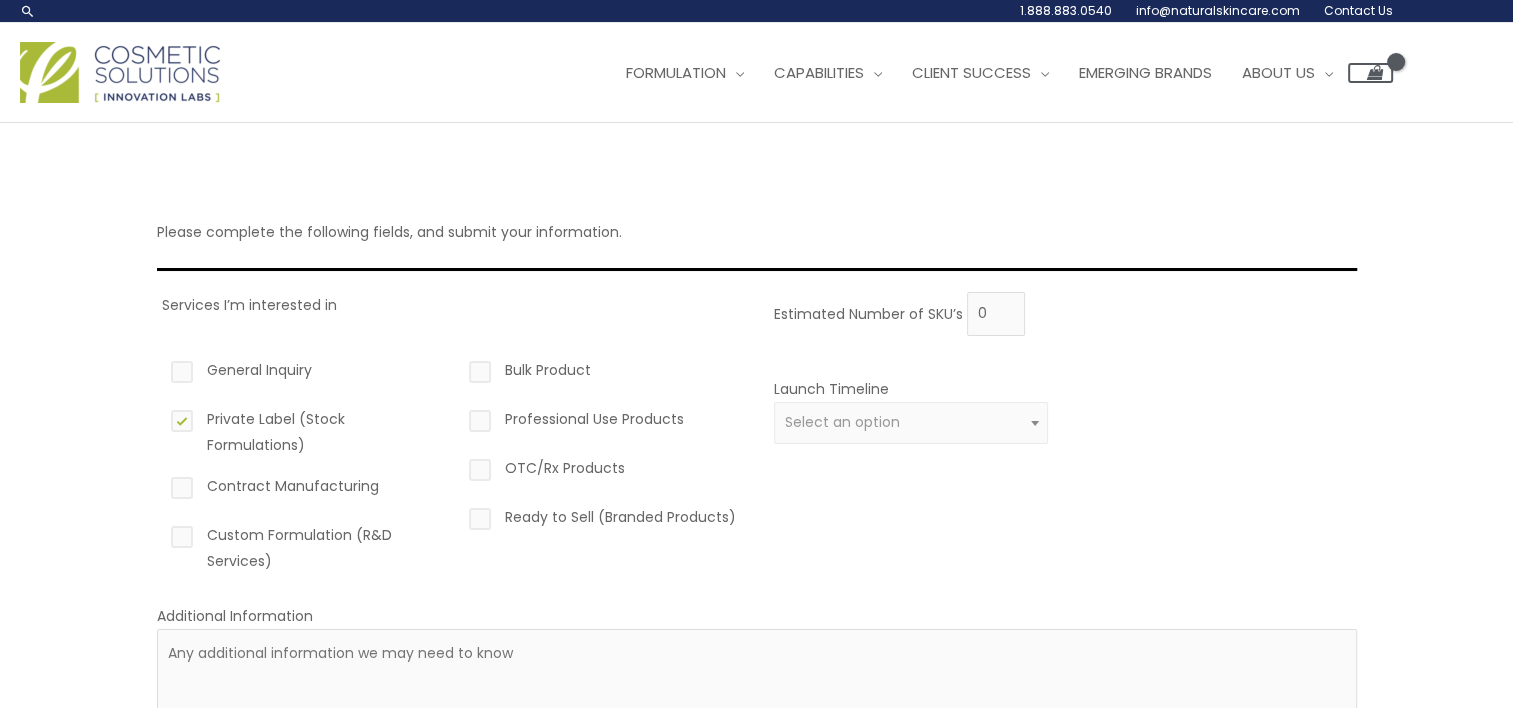 click on "General Inquiry" at bounding box center (304, 374) 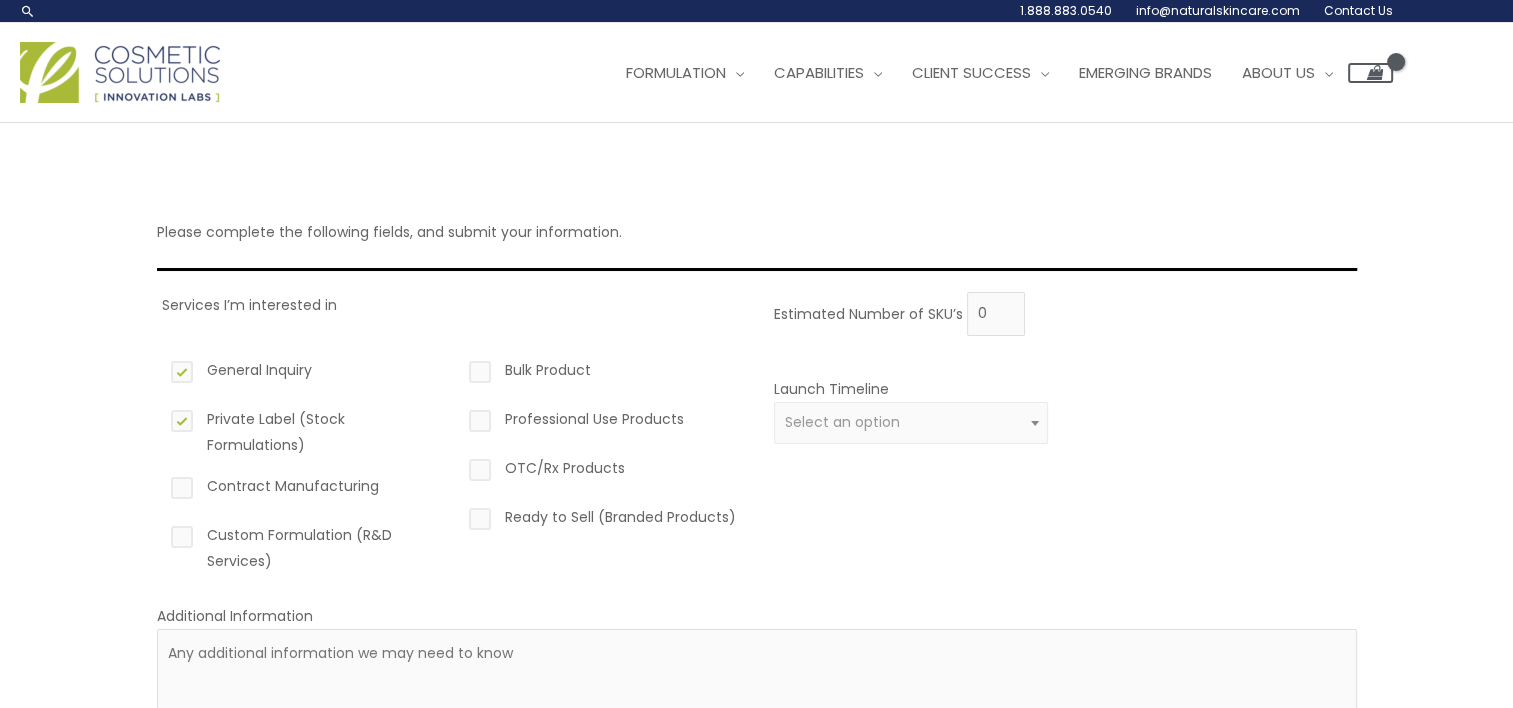 click on "Ready to Sell (Branded Products)" at bounding box center [602, 521] 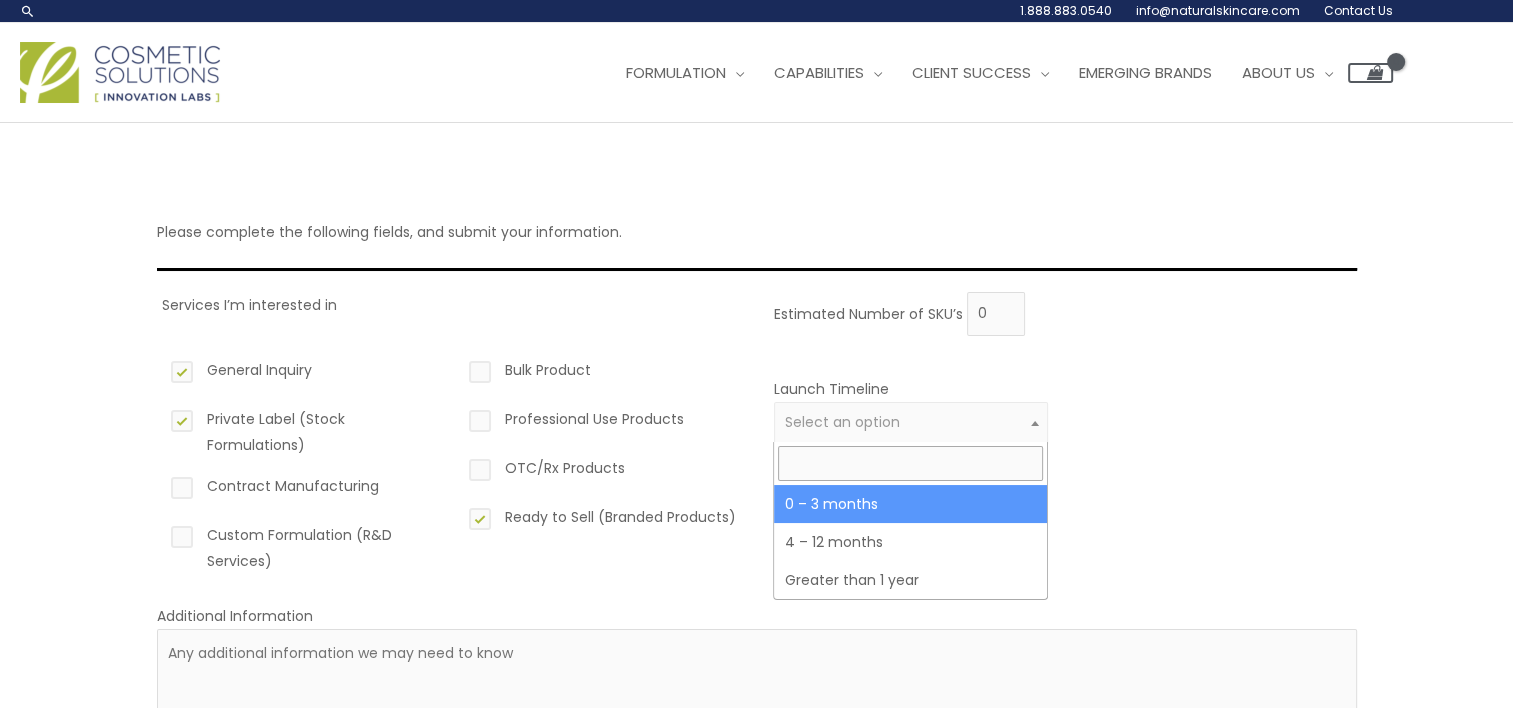 click on "Select an option" at bounding box center [911, 423] 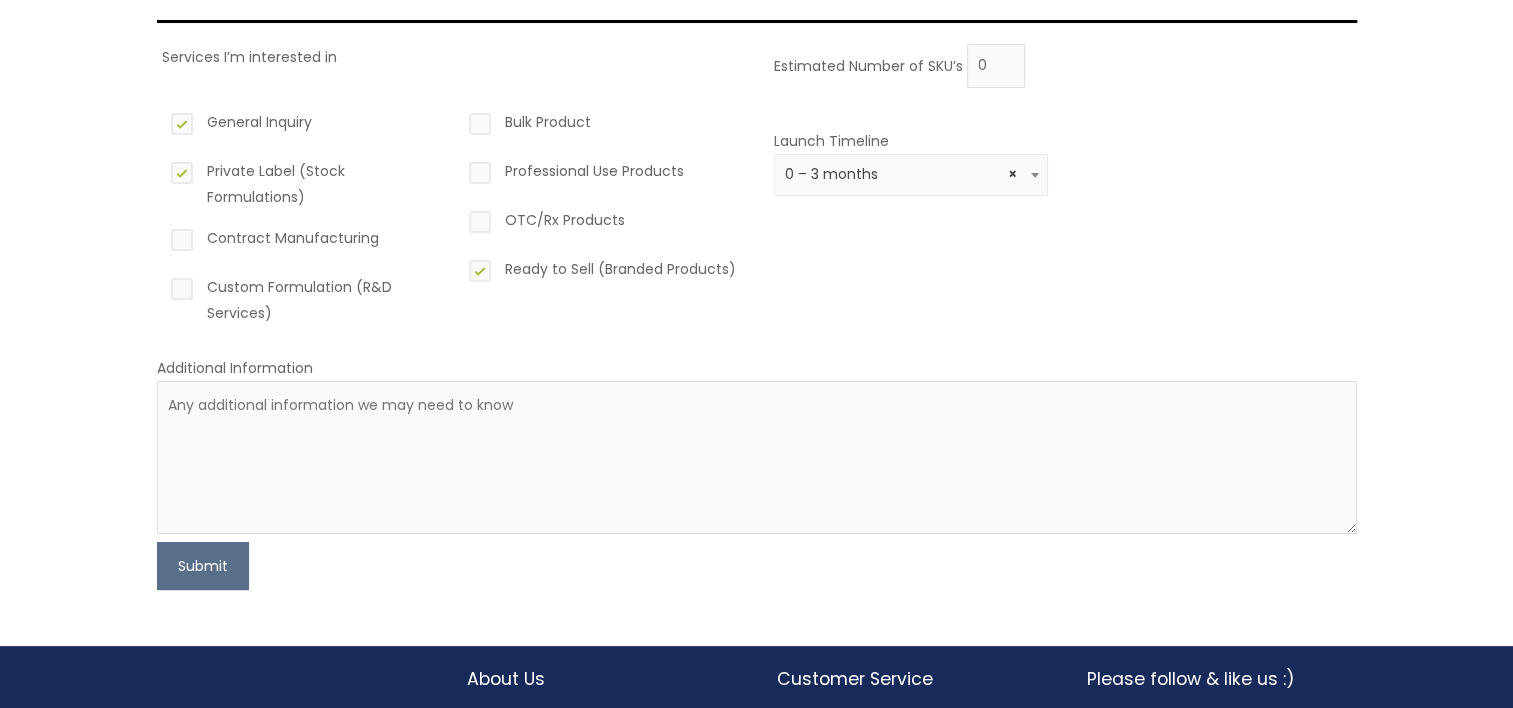 scroll, scrollTop: 252, scrollLeft: 0, axis: vertical 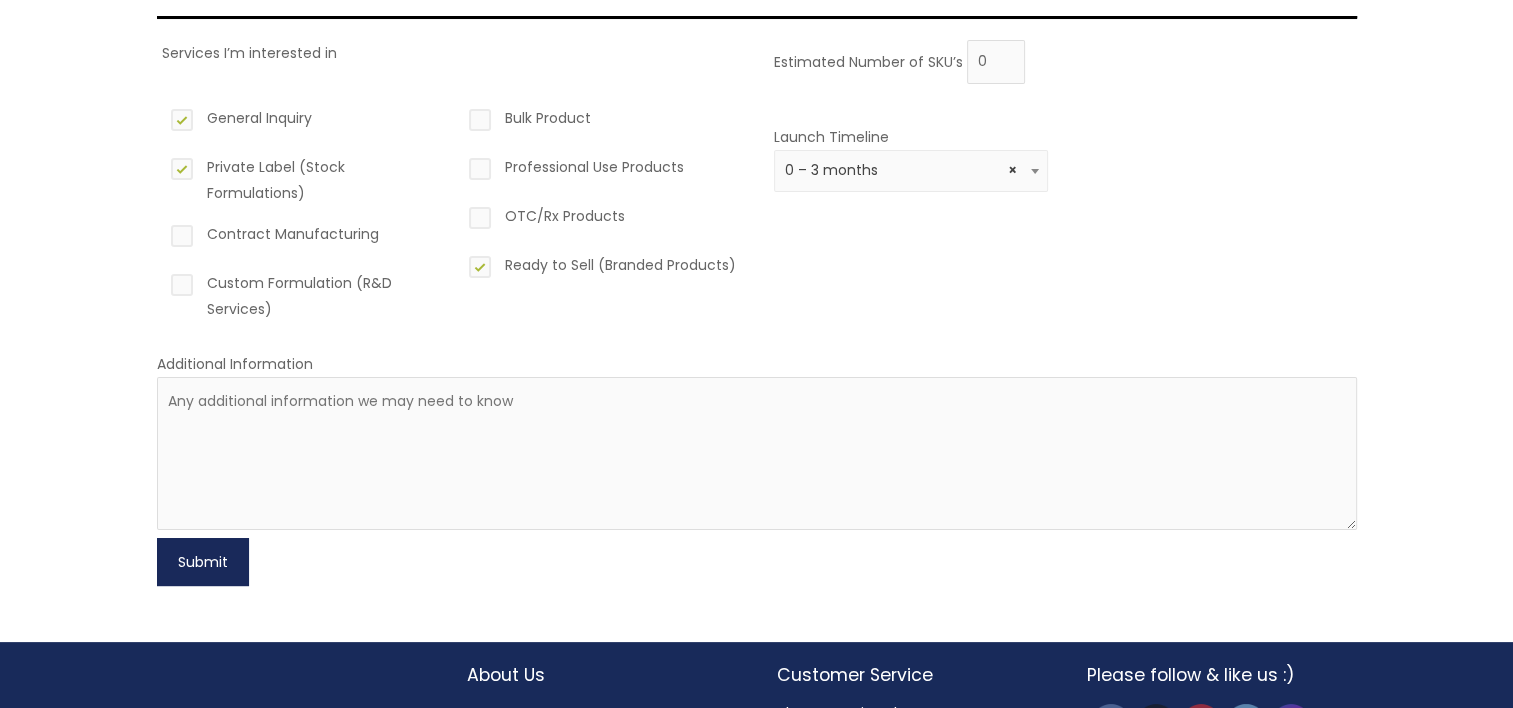 click on "Submit" at bounding box center (203, 562) 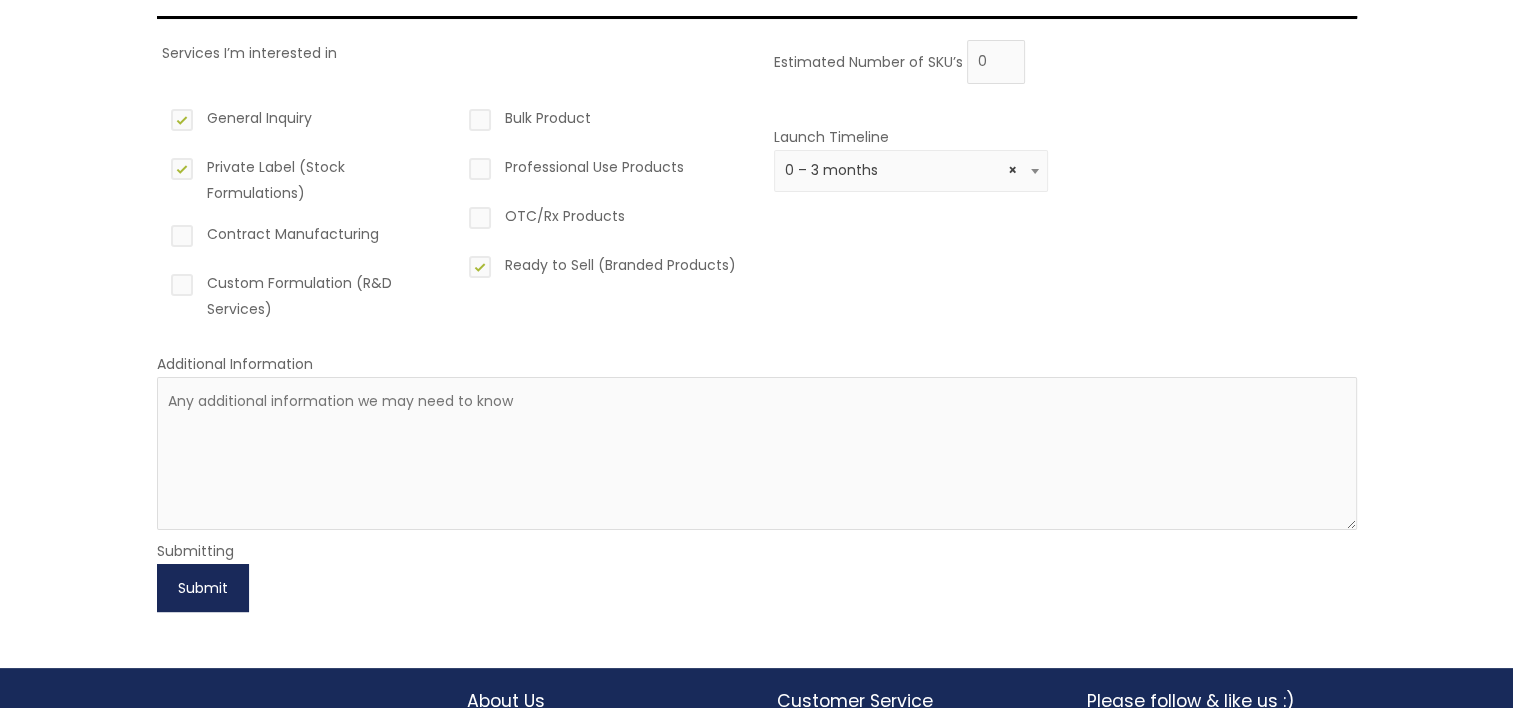click on "Submit" at bounding box center [203, 588] 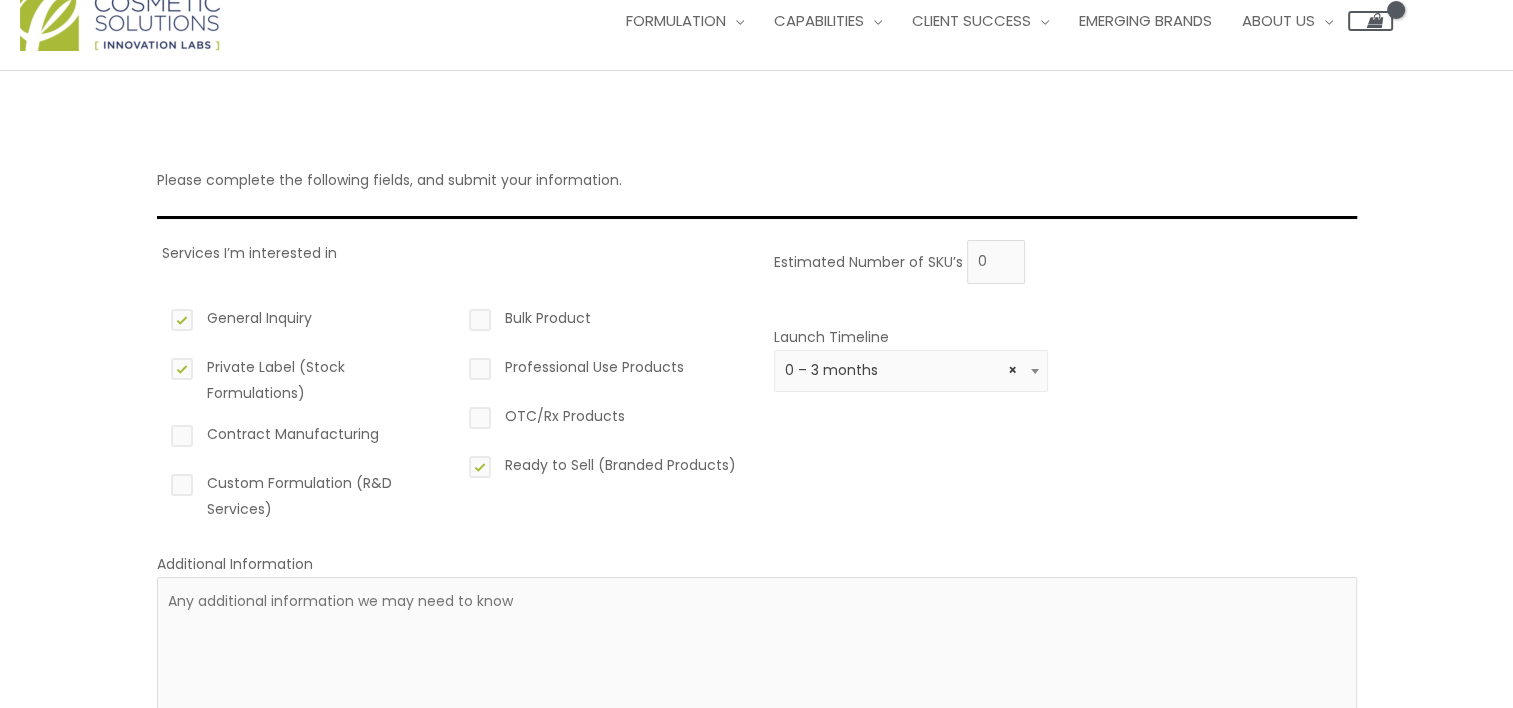 scroll, scrollTop: 0, scrollLeft: 0, axis: both 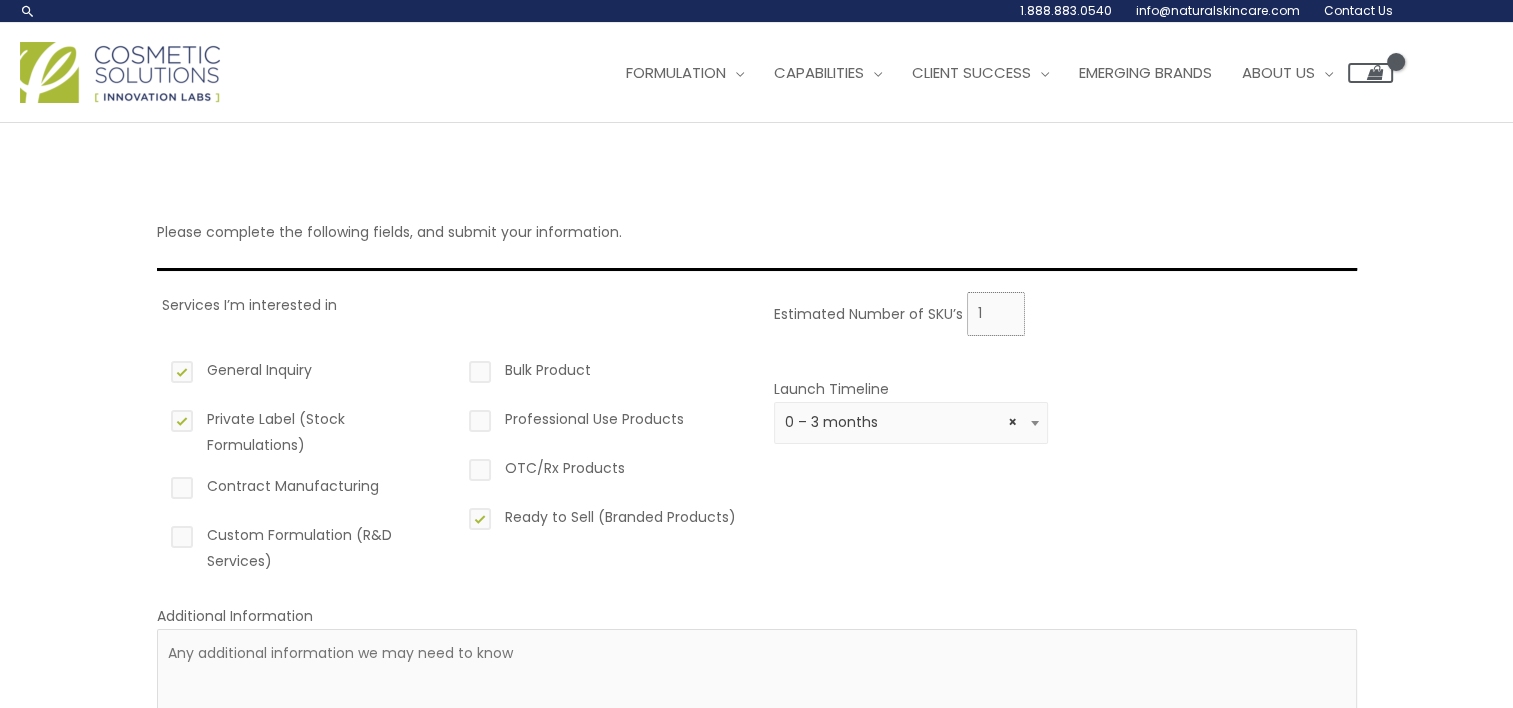 click on "1" at bounding box center (996, 314) 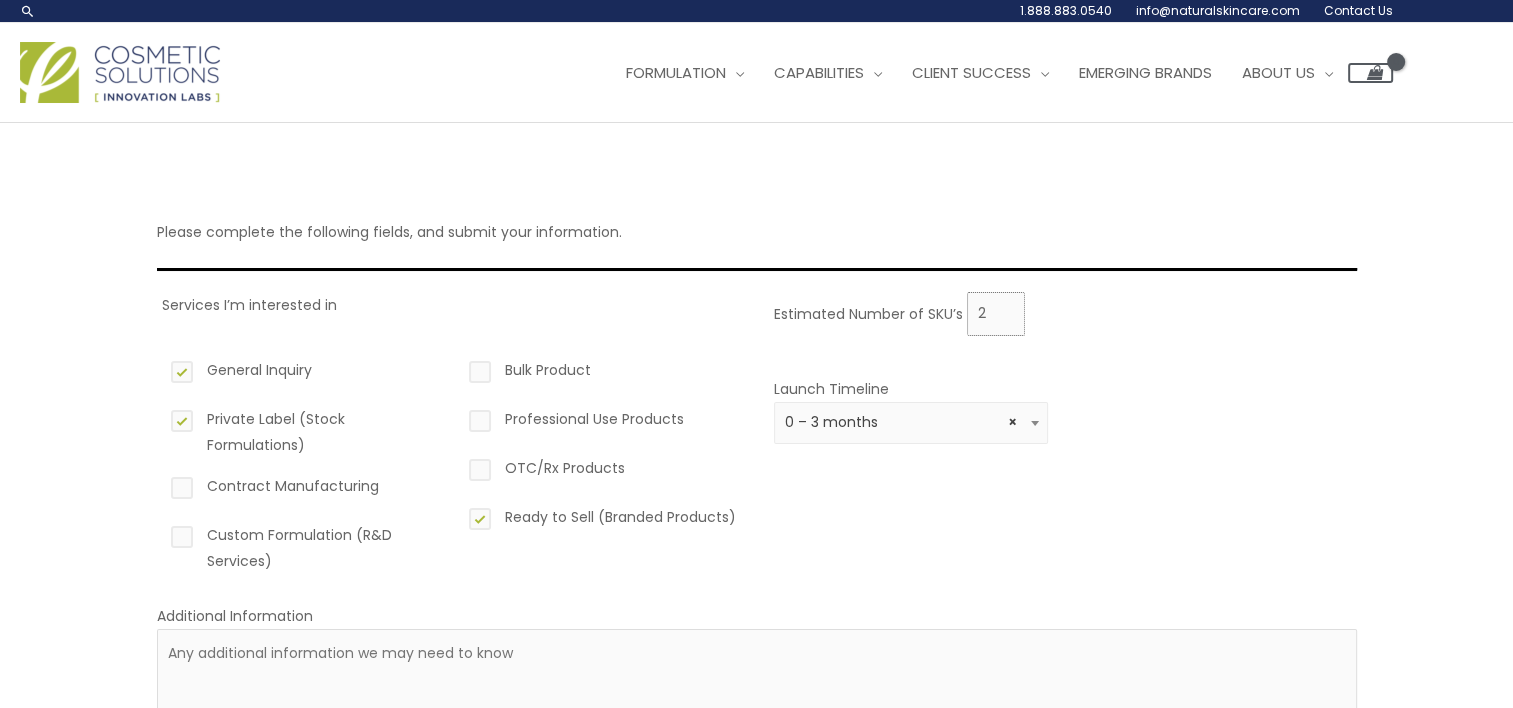 click on "2" at bounding box center [996, 314] 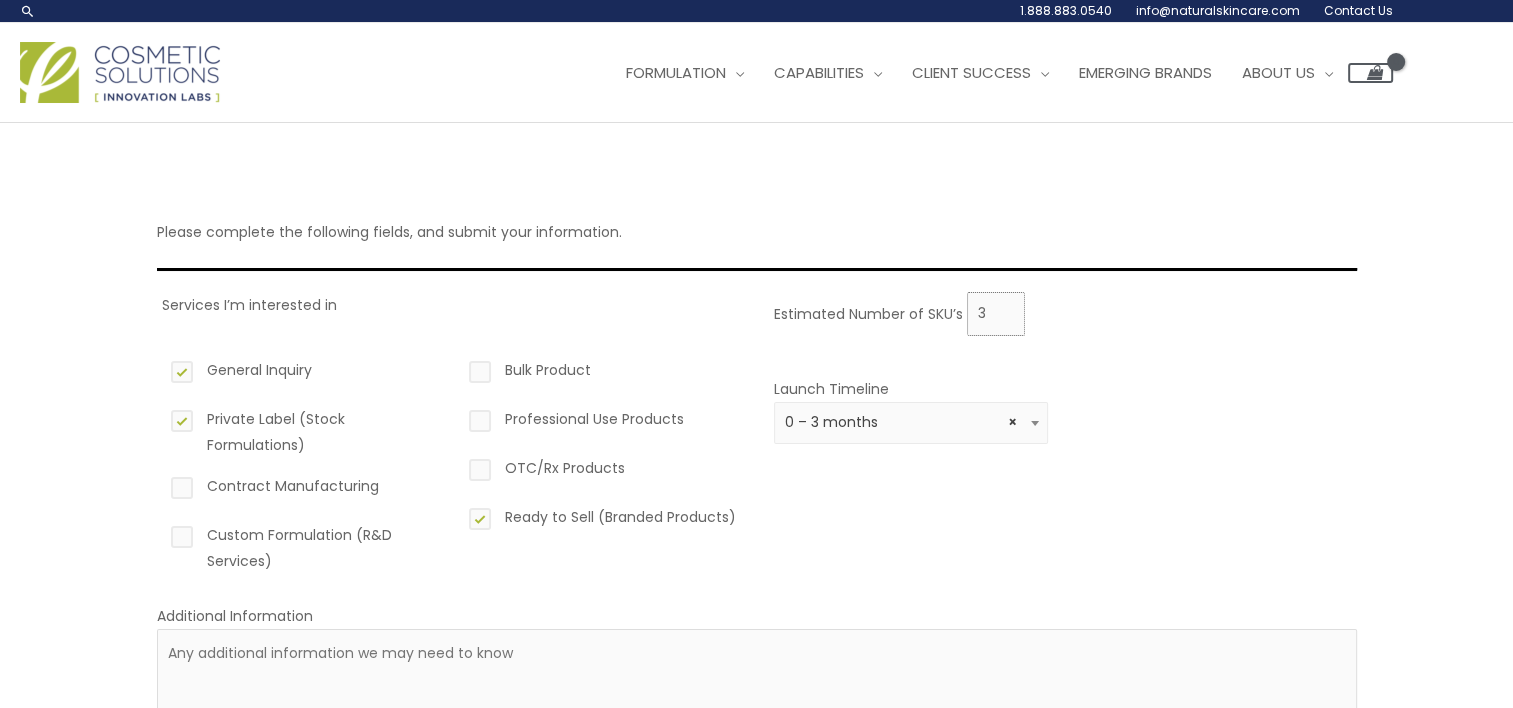 type on "3" 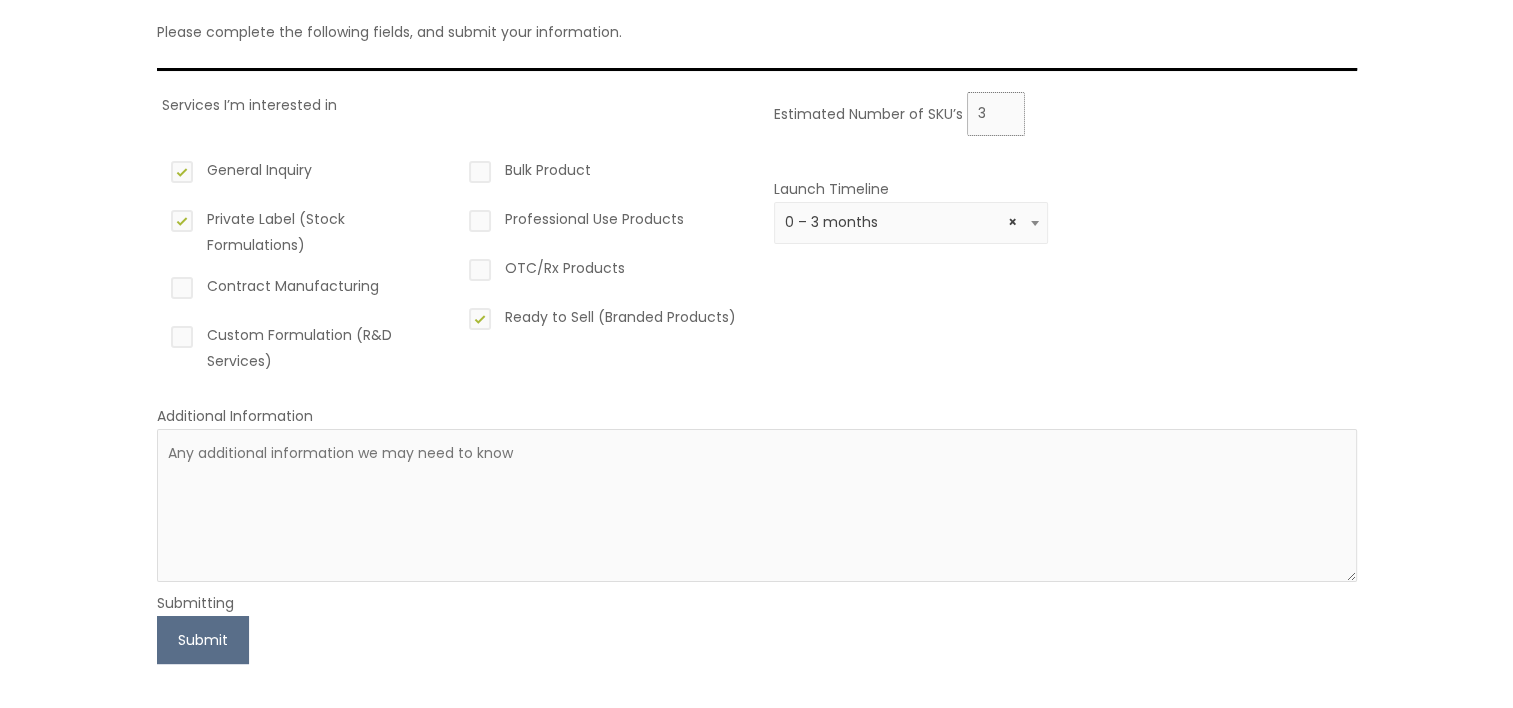 scroll, scrollTop: 300, scrollLeft: 0, axis: vertical 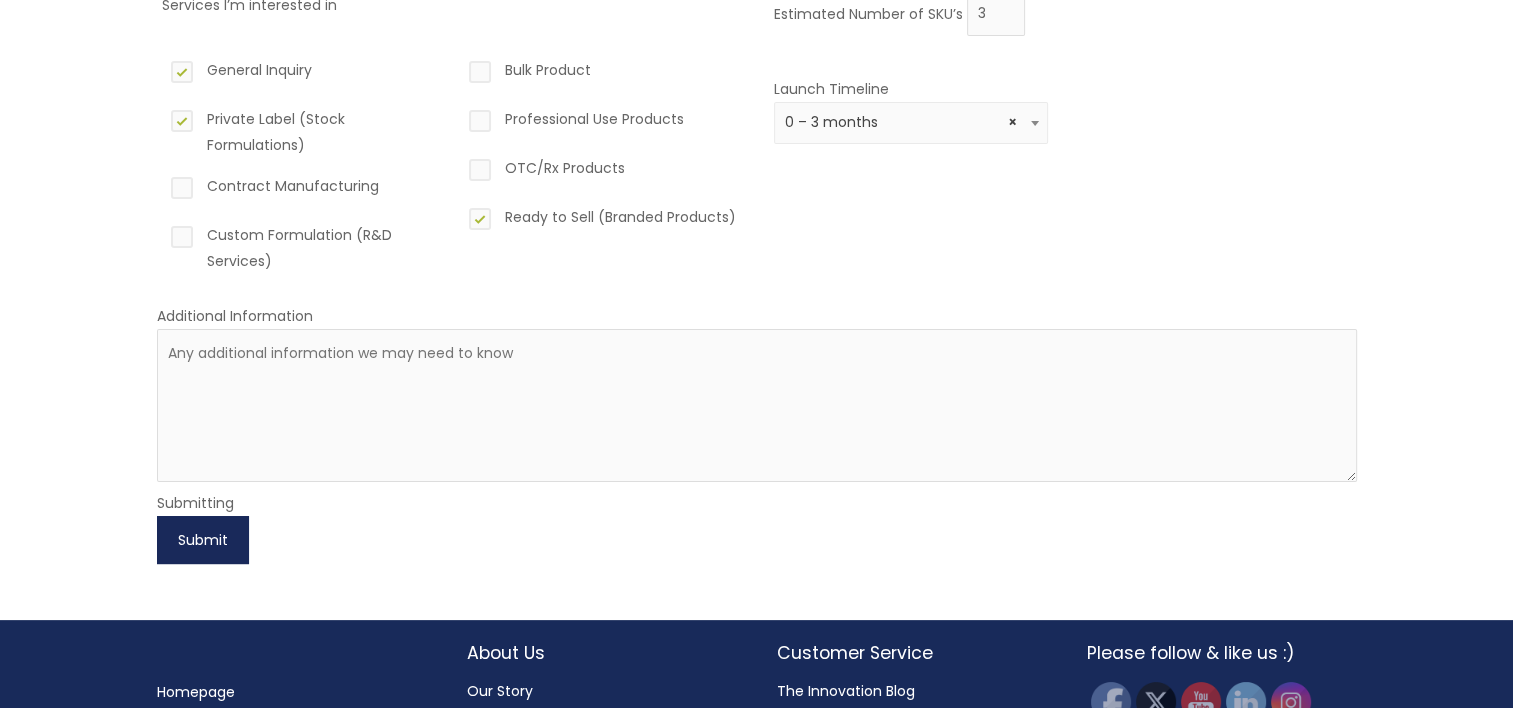 click on "Submit" at bounding box center [203, 540] 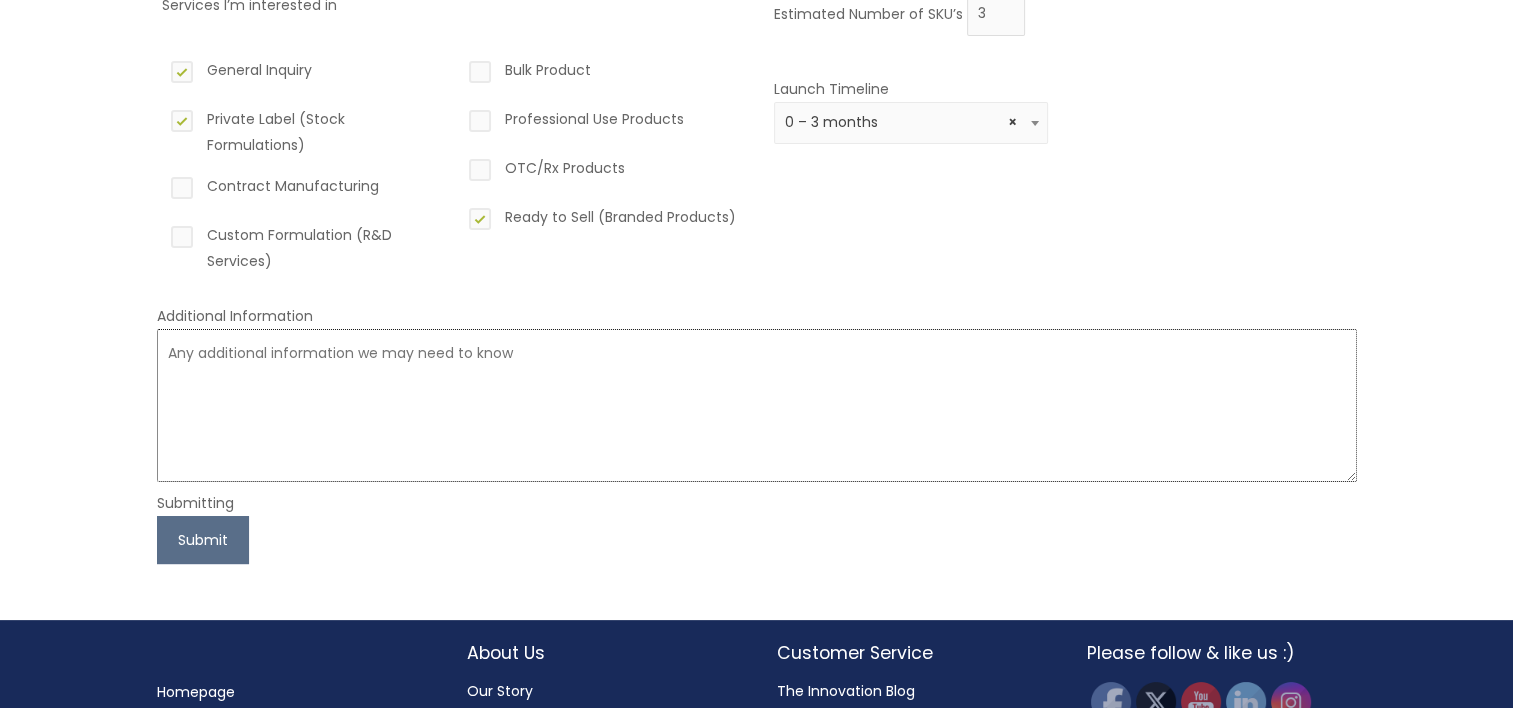 click at bounding box center [757, 405] 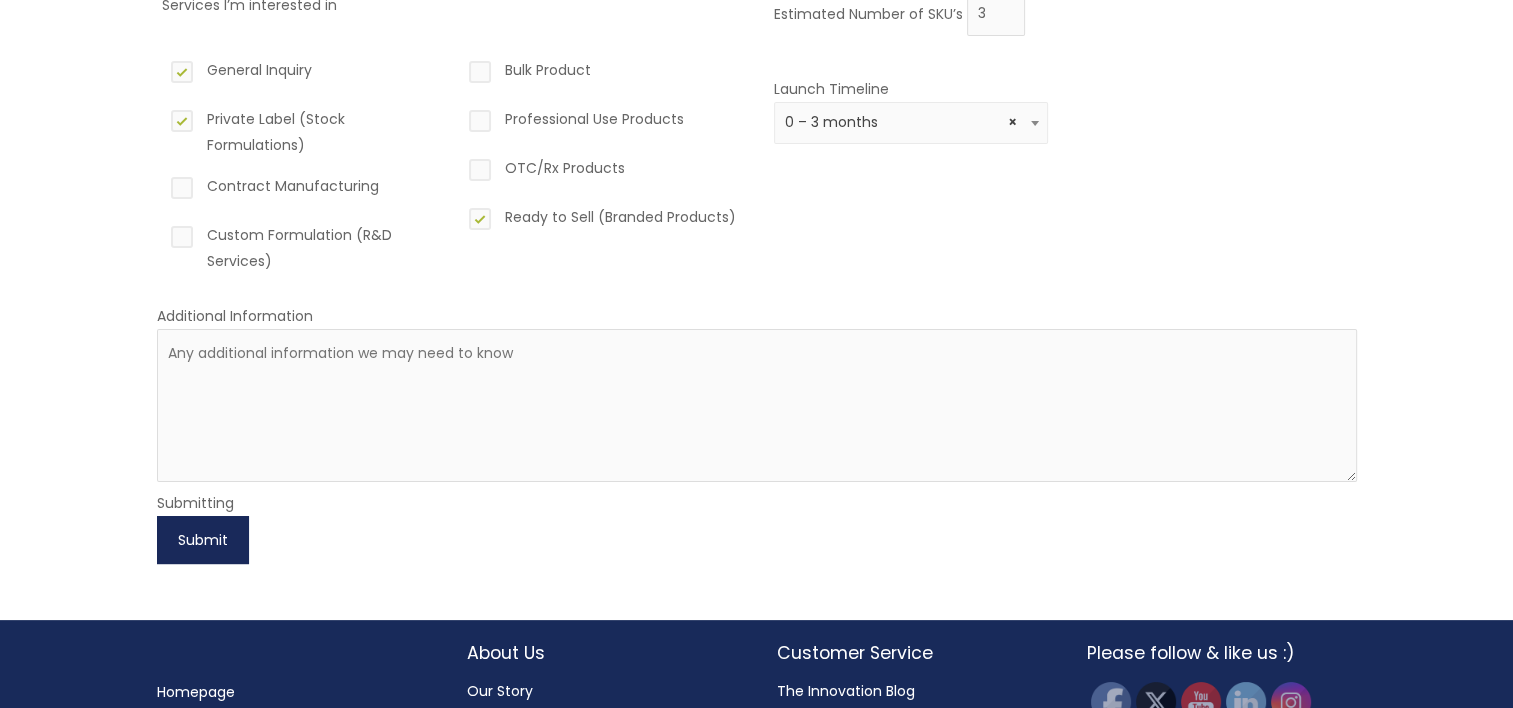 click on "Submit" at bounding box center (203, 540) 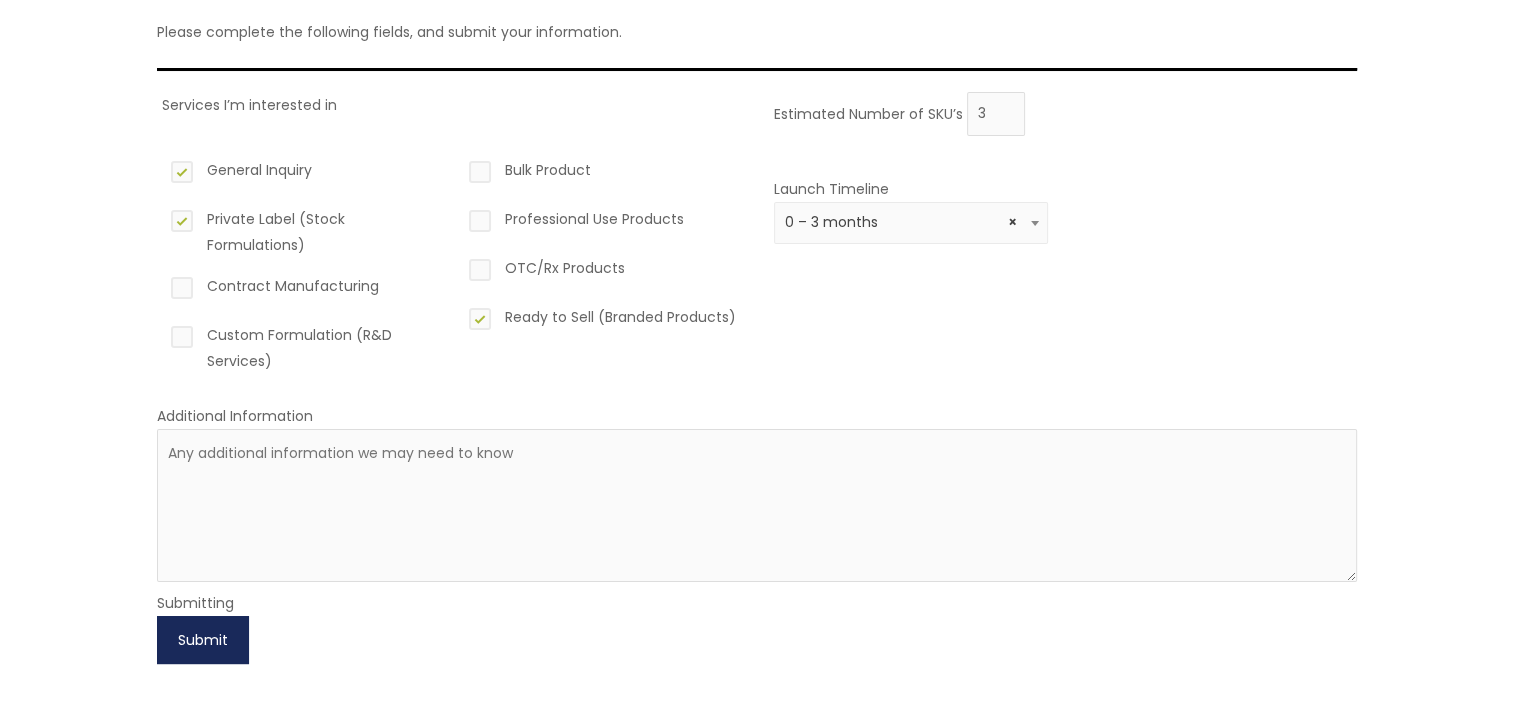 scroll, scrollTop: 393, scrollLeft: 0, axis: vertical 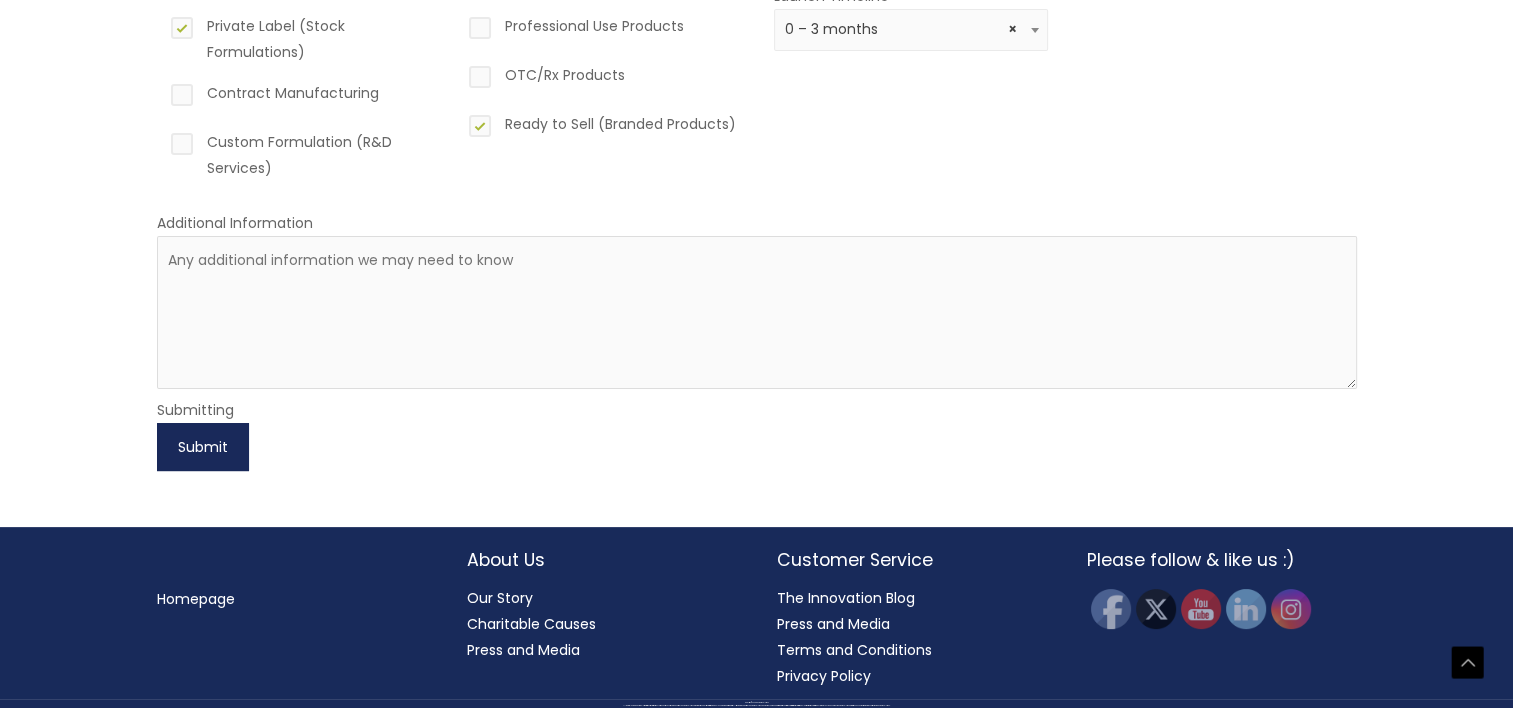 click on "Submit" at bounding box center [203, 447] 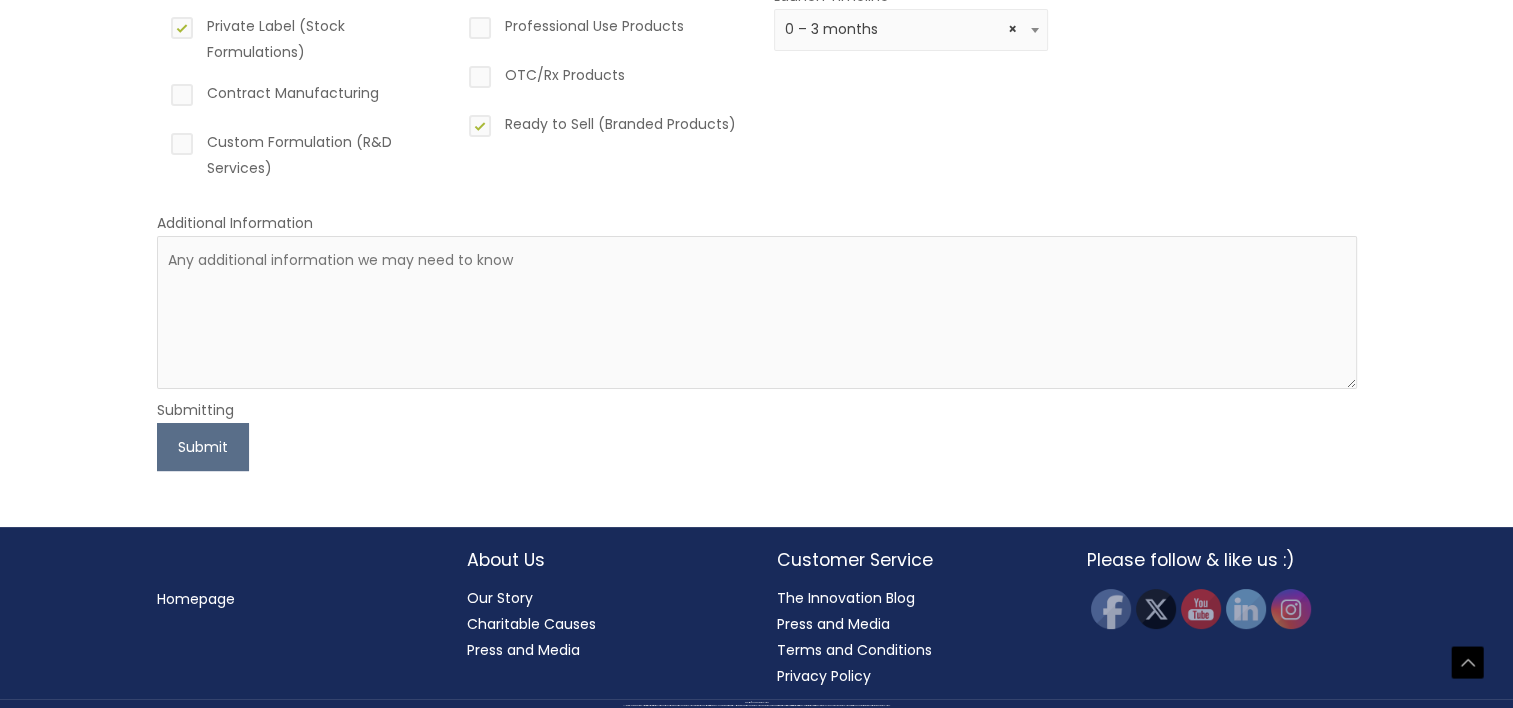 click on "Services I’m interested in
General Inquiry
Private Label (Stock Formulations)
Contract Manufacturing
Custom Formulation (R&D Services)
Bulk Product
Professional Use Products
OTC/Rx Products
Ready to Sell (Branded Products)
Estimated Number of SKU’s
3
Launch Timeline
0 – 3 months
4 – 12 months
Greater than 1 year
× 0 – 3 months
Additional Information
[EMAIL]
Submitting
Submit" at bounding box center (757, 185) 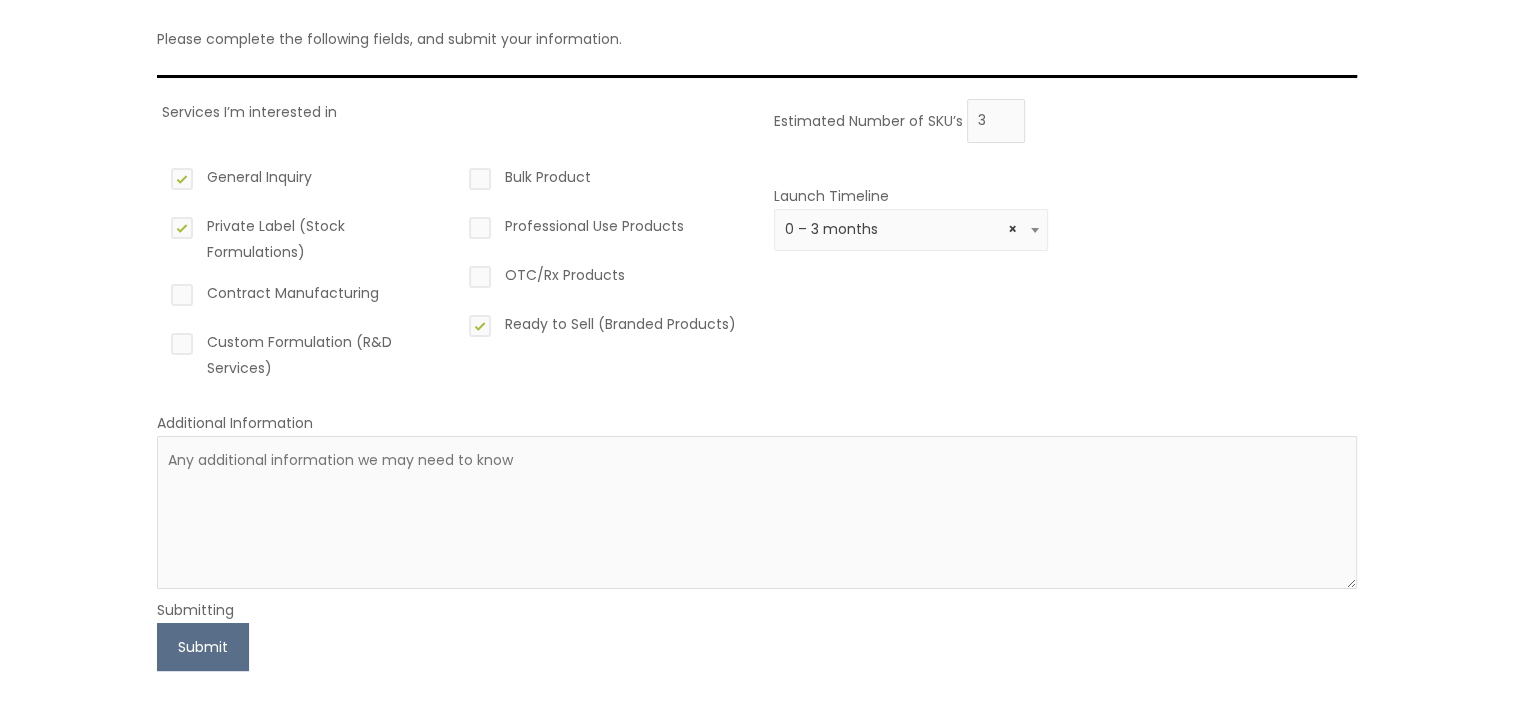 scroll, scrollTop: 393, scrollLeft: 0, axis: vertical 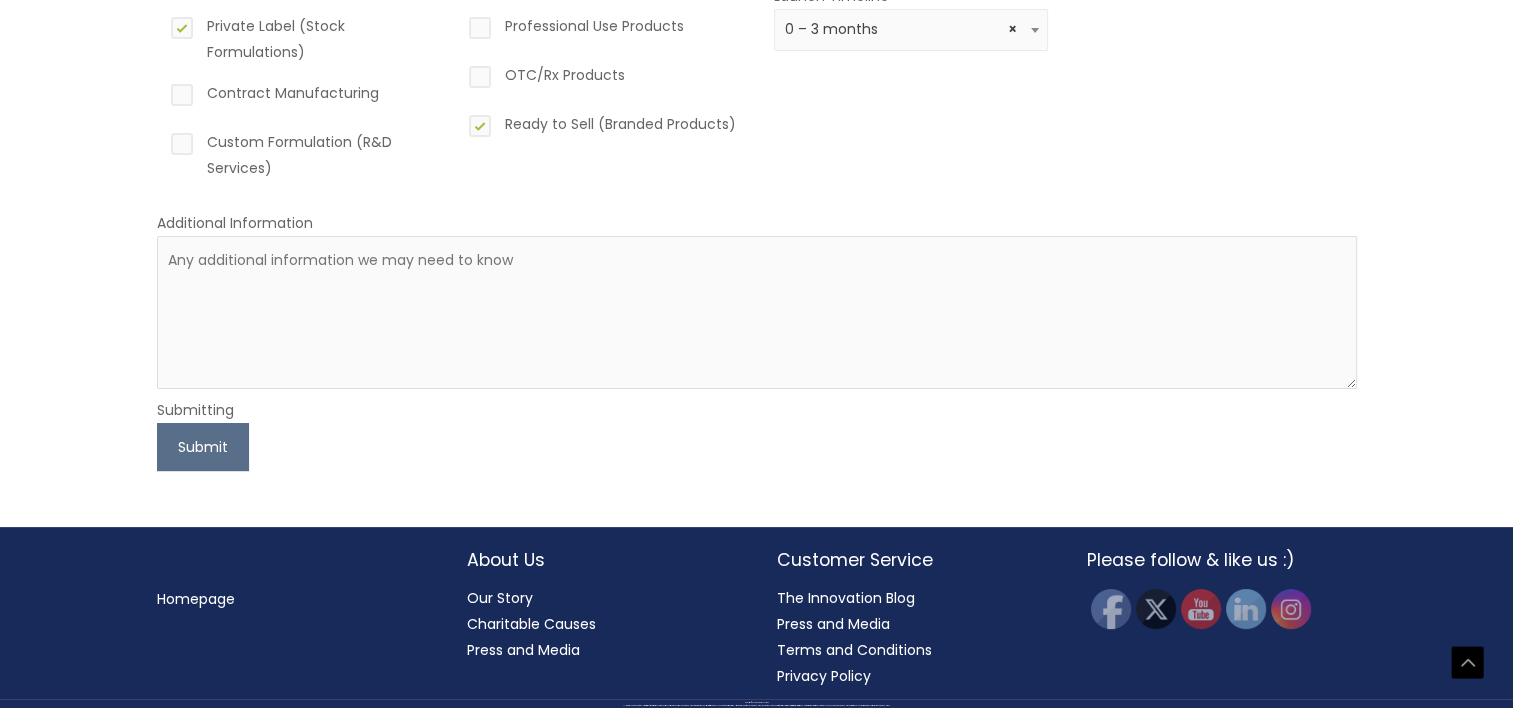click on "Services I’m interested in
General Inquiry
Private Label (Stock Formulations)
Contract Manufacturing
Custom Formulation (R&D Services)
Bulk Product
Professional Use Products
OTC/Rx Products
Ready to Sell (Branded Products)
Estimated Number of SKU’s
3
Launch Timeline
0 – 3 months
4 – 12 months
Greater than 1 year
× 0 – 3 months
Additional Information
[EMAIL]
Submitting
Submit" at bounding box center (757, 185) 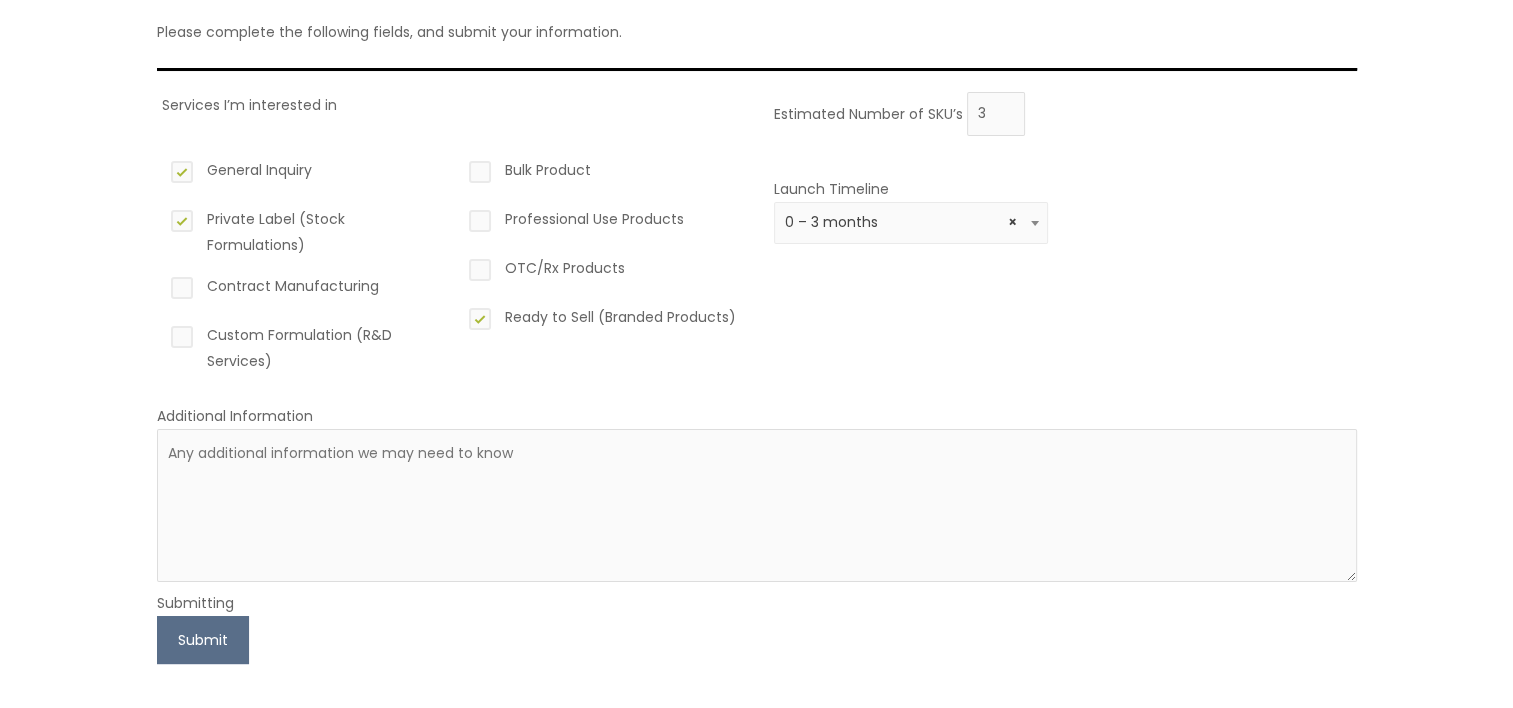 scroll, scrollTop: 300, scrollLeft: 0, axis: vertical 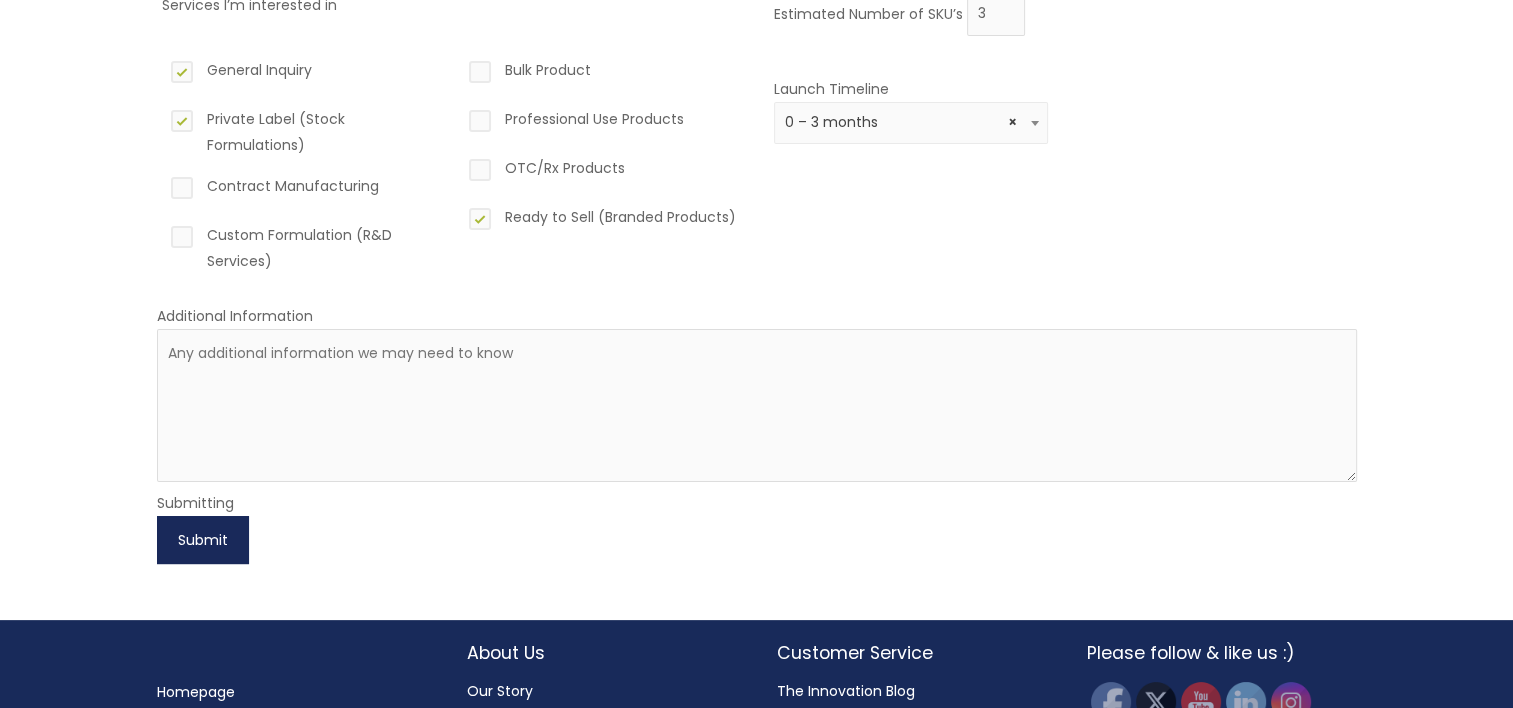 click on "Submit" at bounding box center [203, 540] 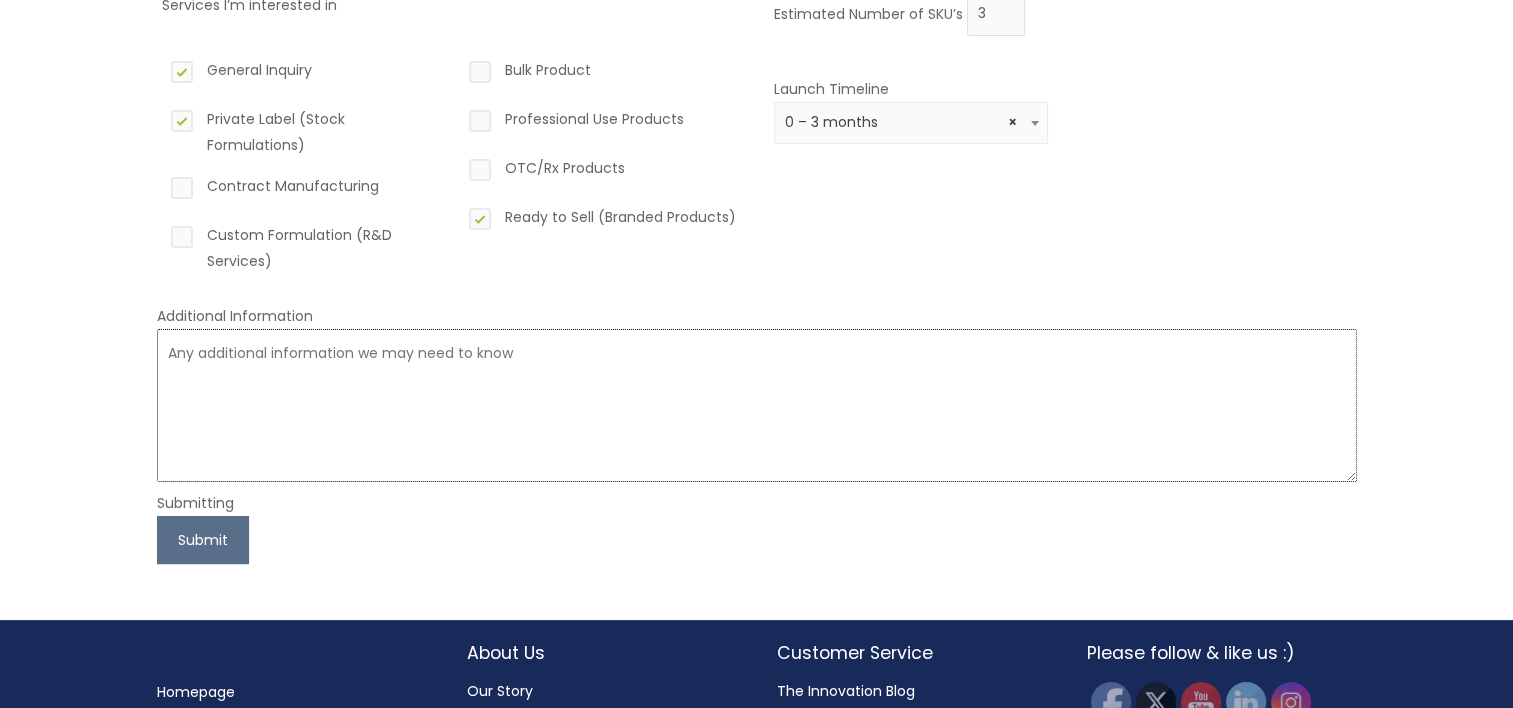 click at bounding box center (757, 405) 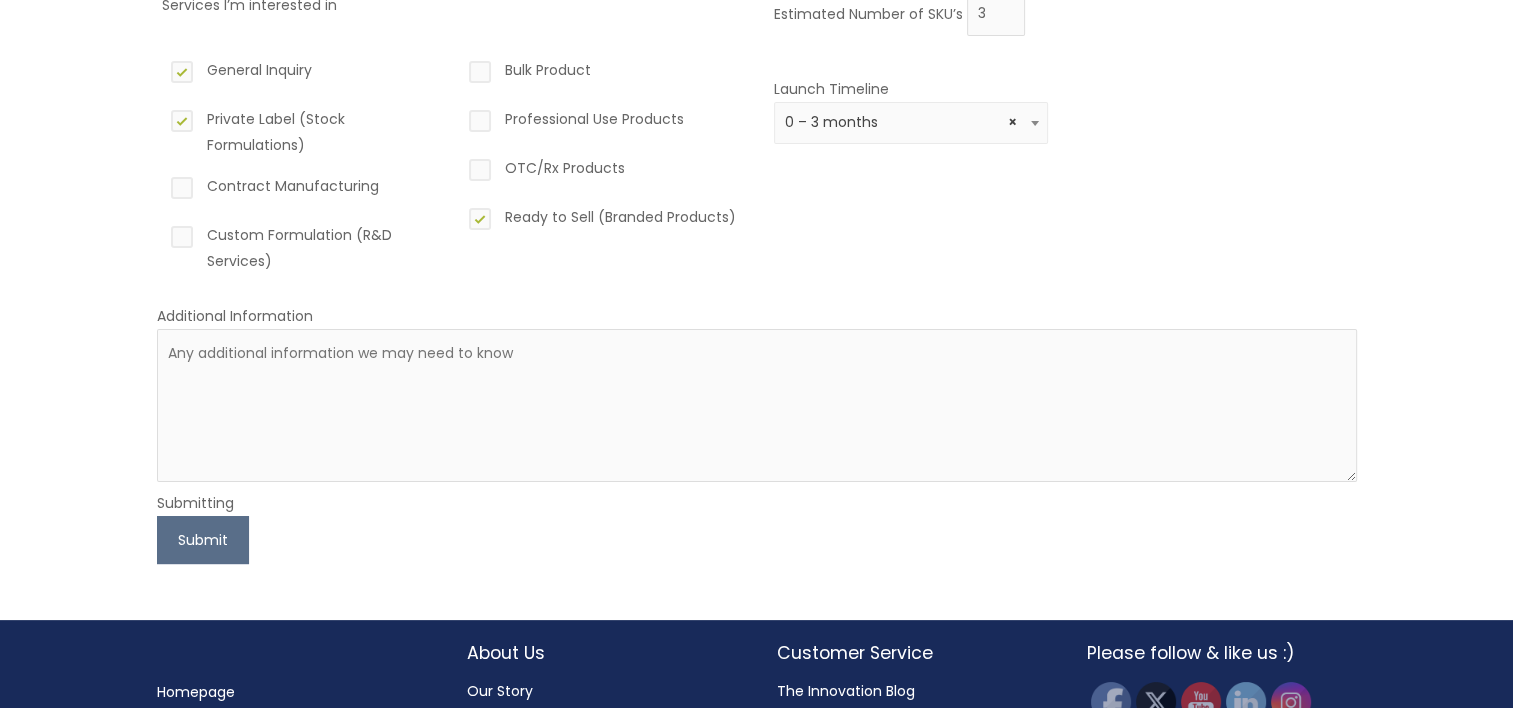 click on "Submitting" at bounding box center (757, 503) 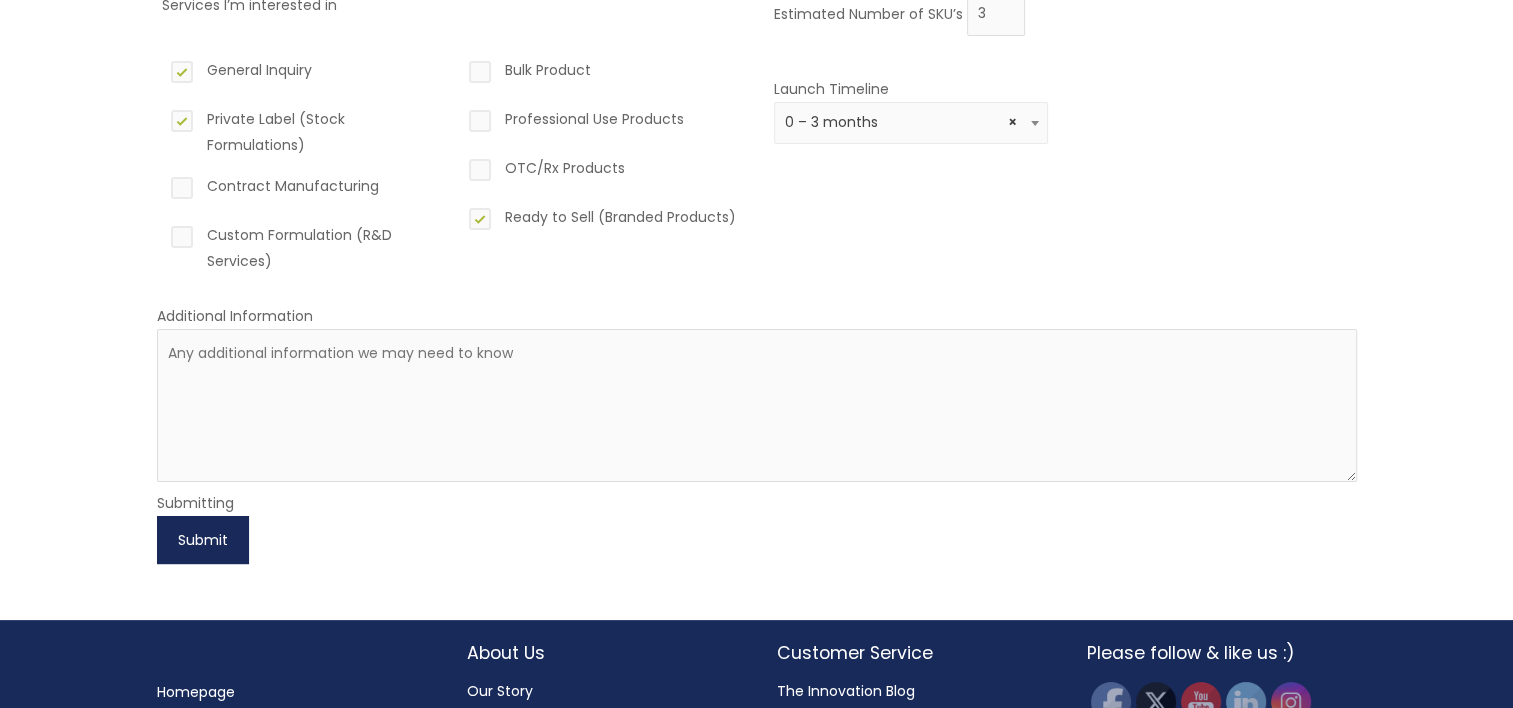 click on "Submit" at bounding box center (203, 540) 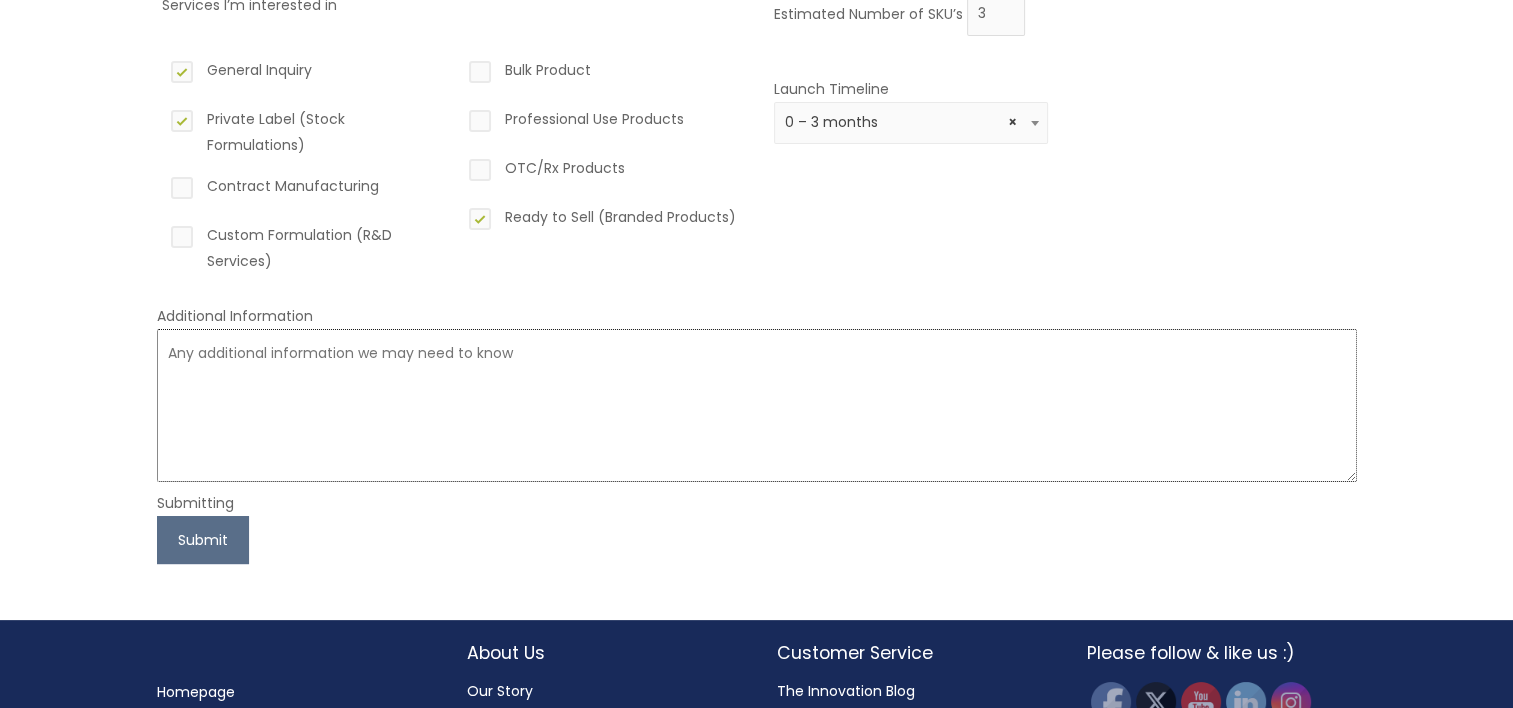 click at bounding box center [757, 405] 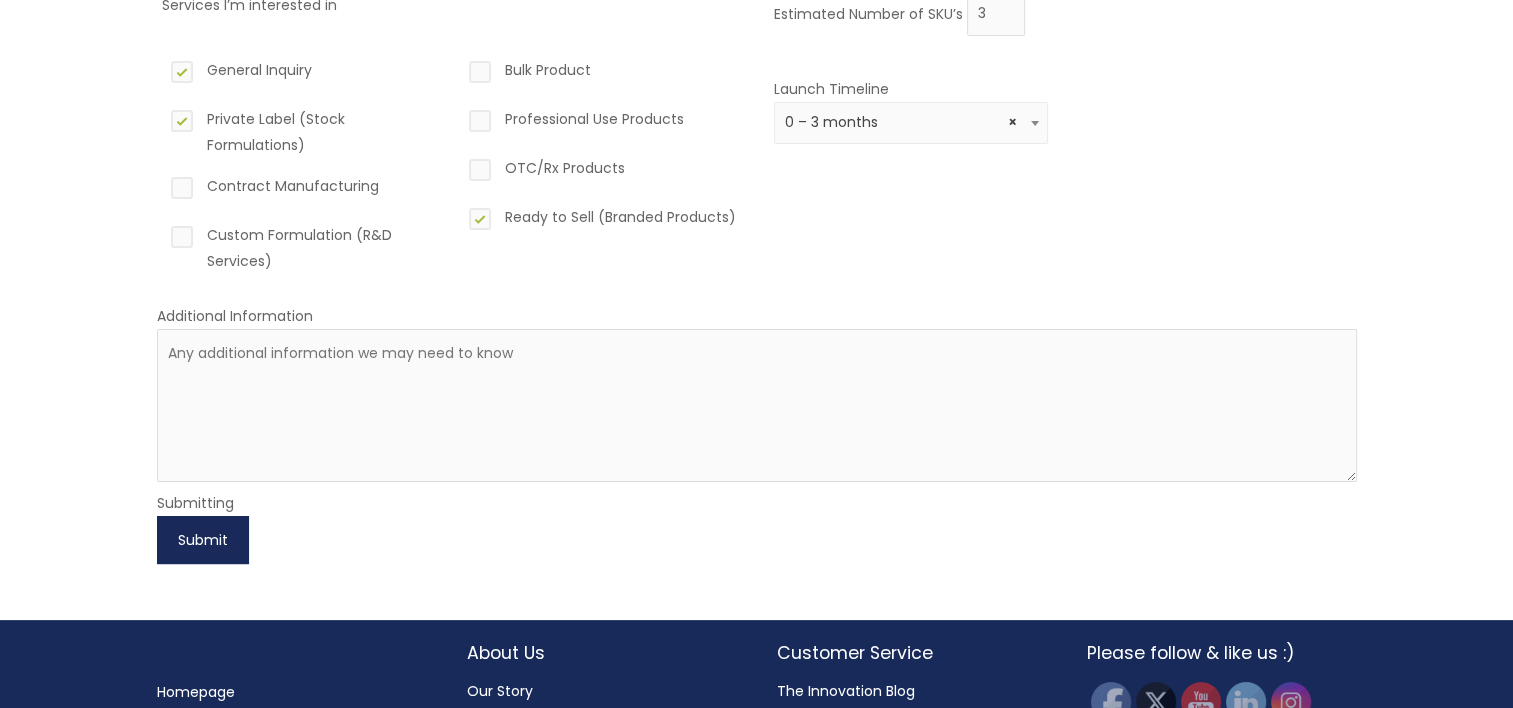click on "Submit" at bounding box center [203, 540] 